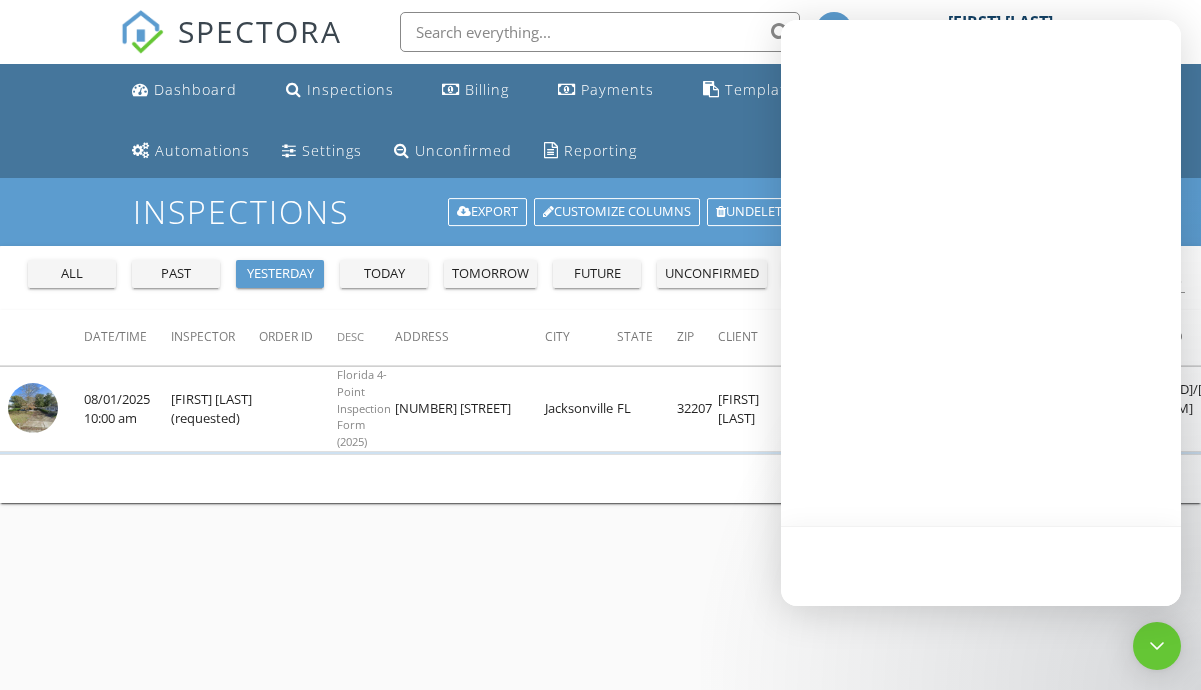 scroll, scrollTop: 0, scrollLeft: 0, axis: both 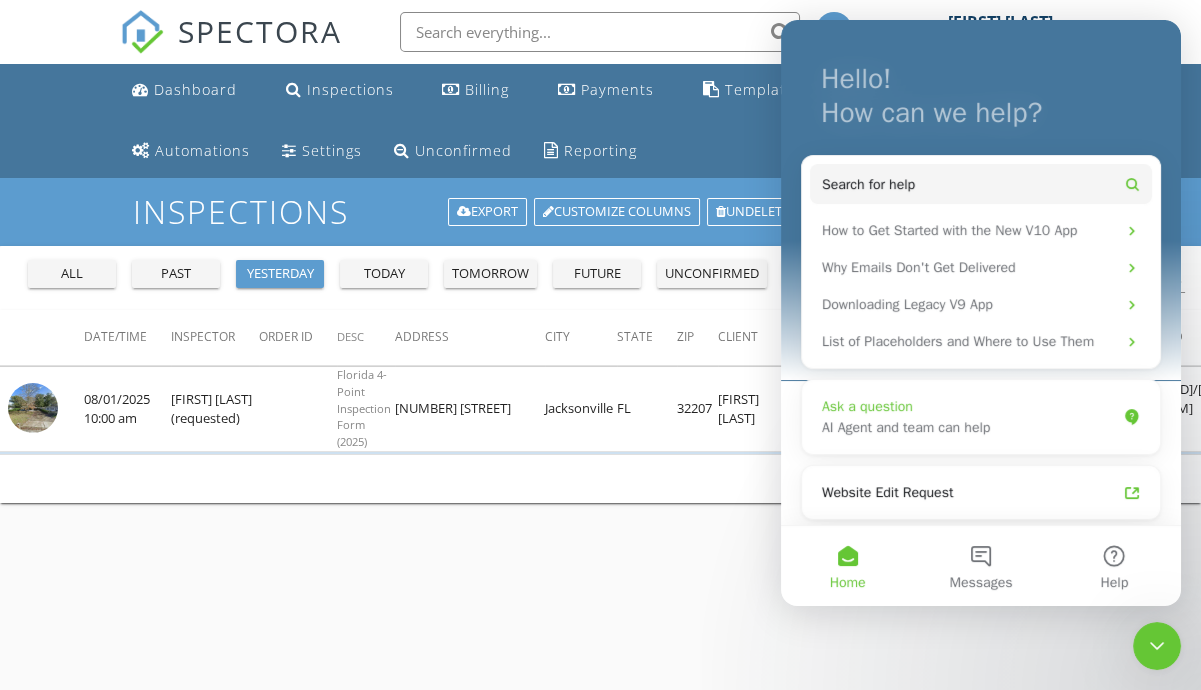 click on "AI Agent and team can help" at bounding box center [969, 427] 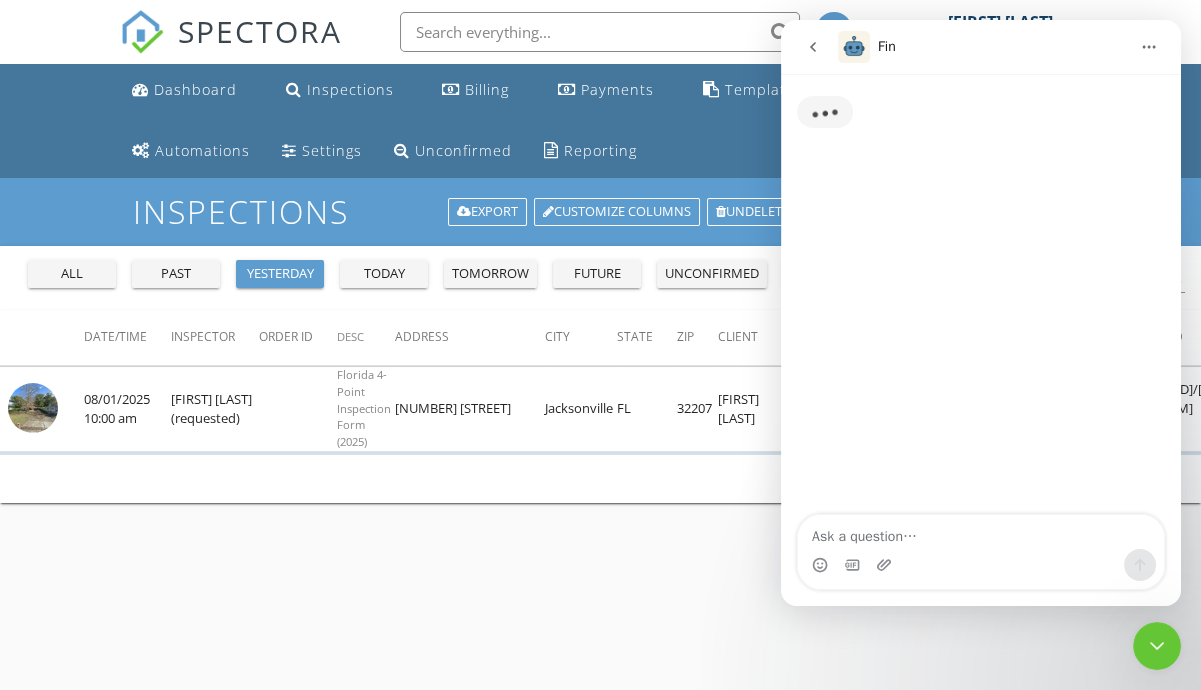 click at bounding box center [981, 532] 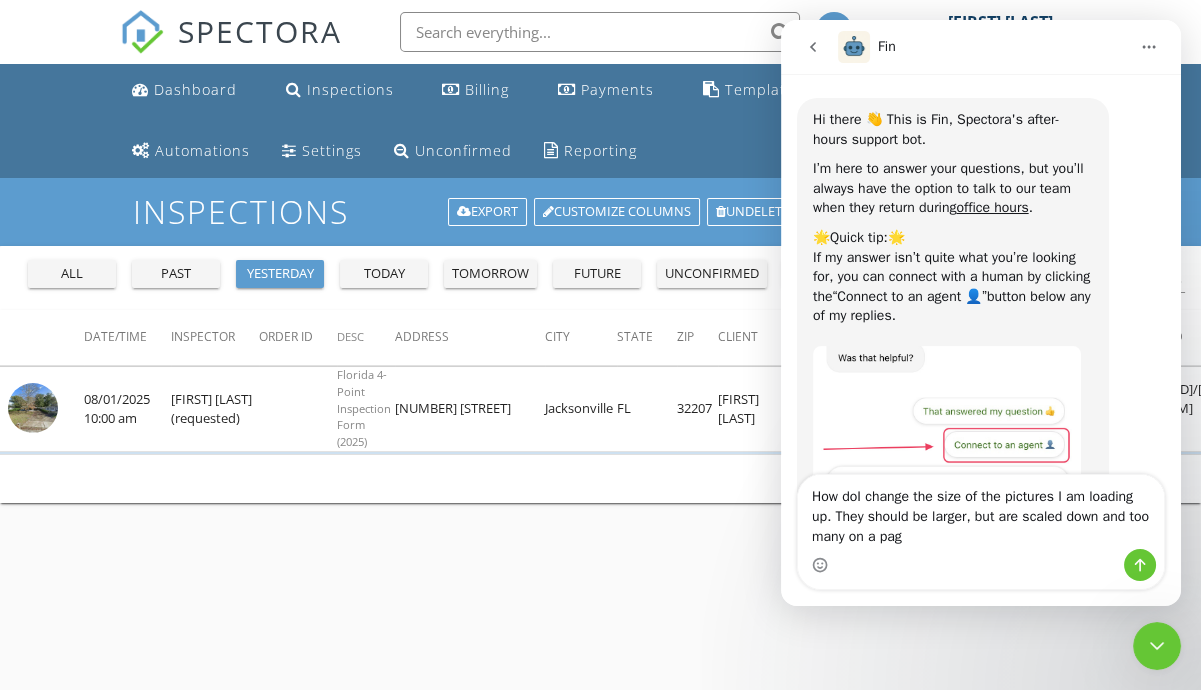 type on "How doI change the size of the pictures I am loading up. They should be larger, but are scaled down and too many on a page" 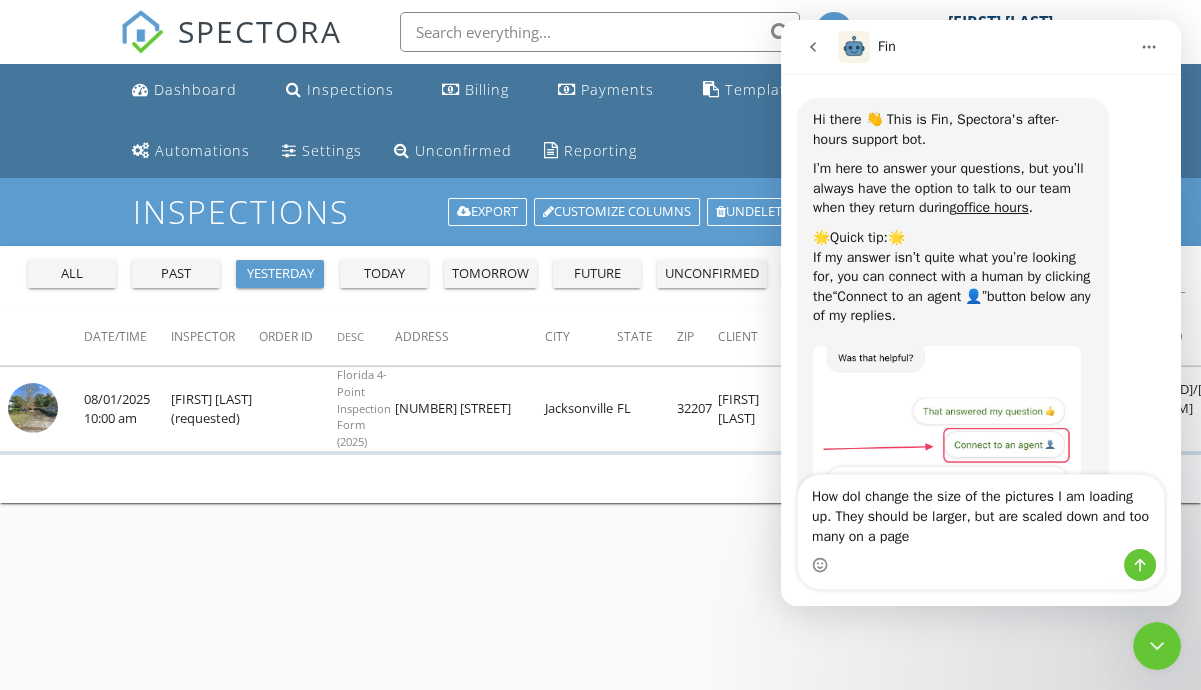 type 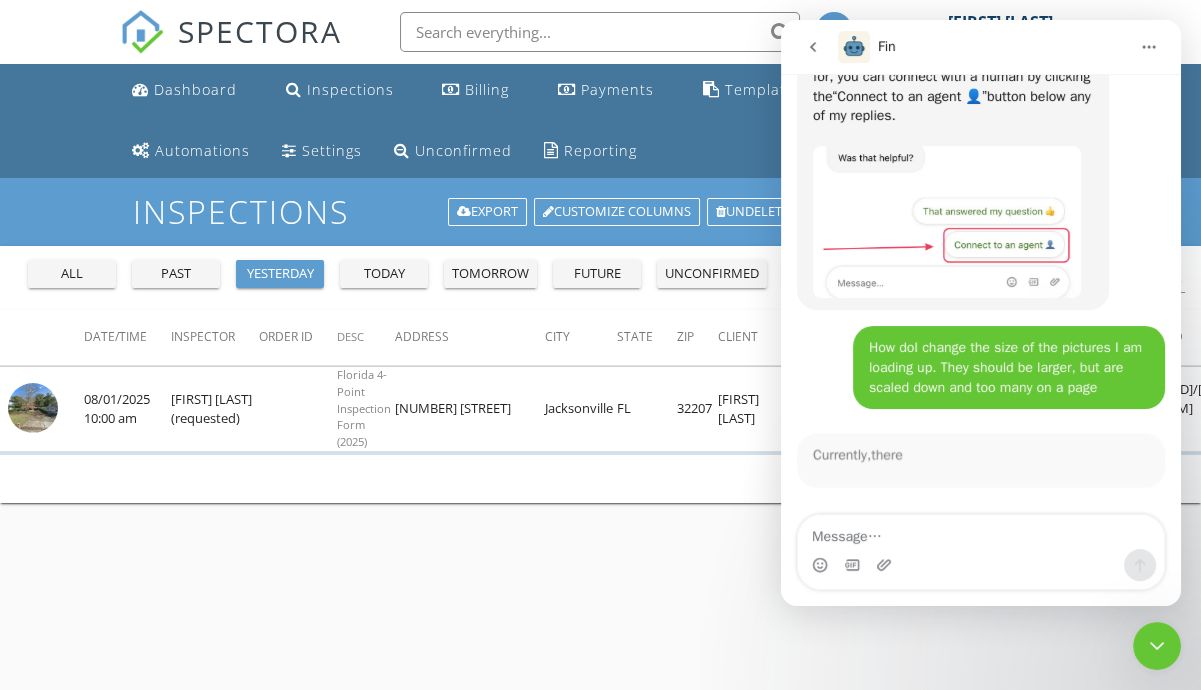 scroll, scrollTop: 456, scrollLeft: 0, axis: vertical 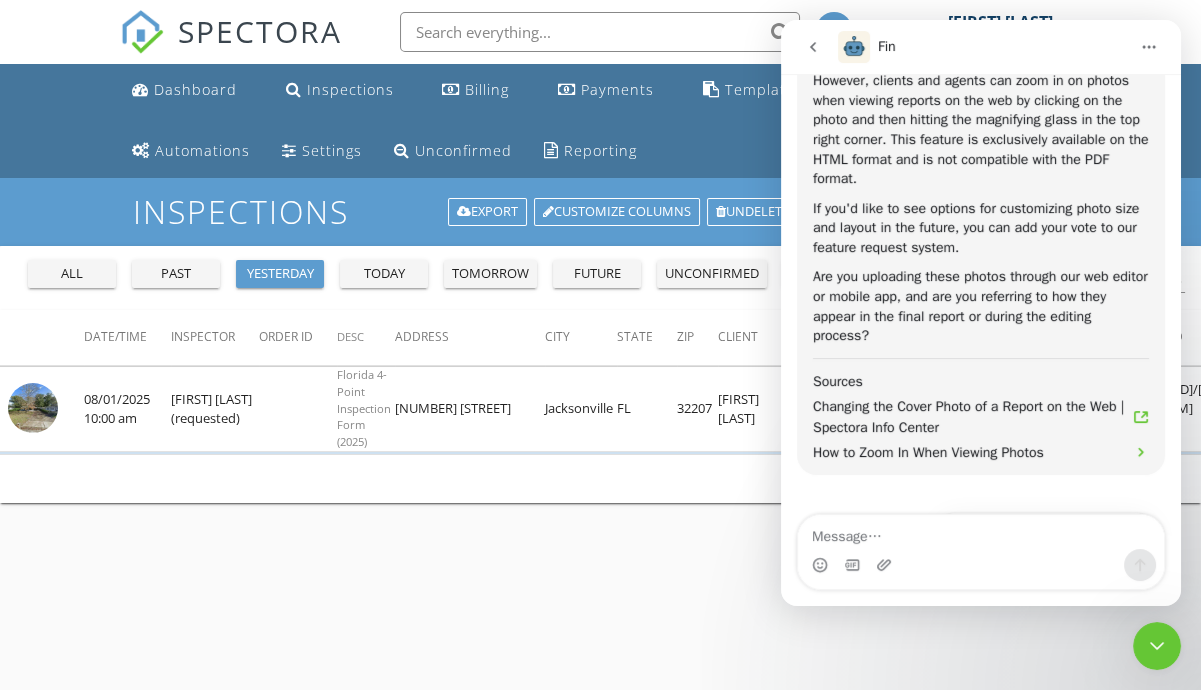 click at bounding box center [981, 532] 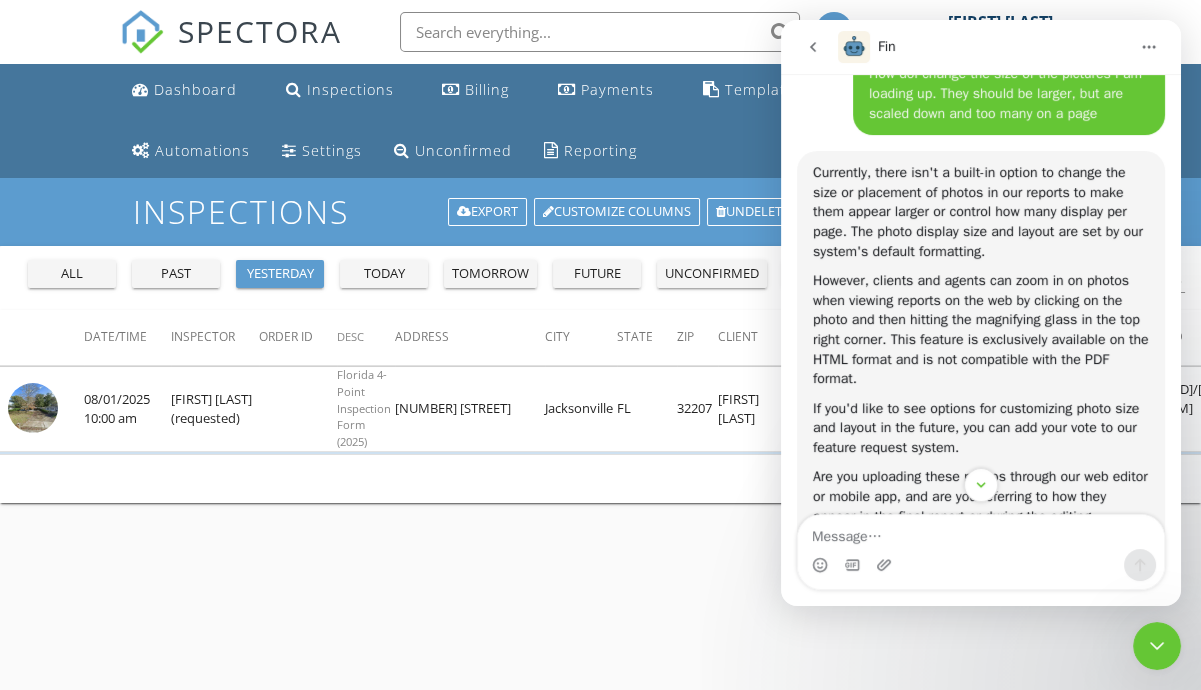 scroll, scrollTop: 574, scrollLeft: 0, axis: vertical 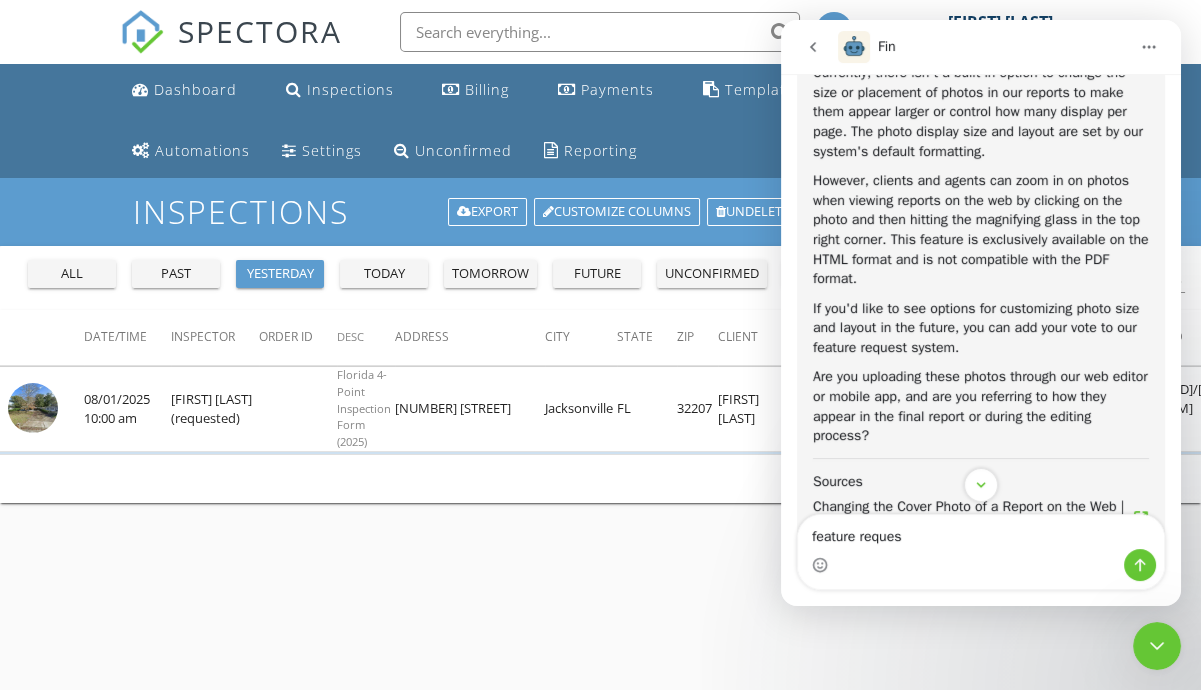 type on "feature request" 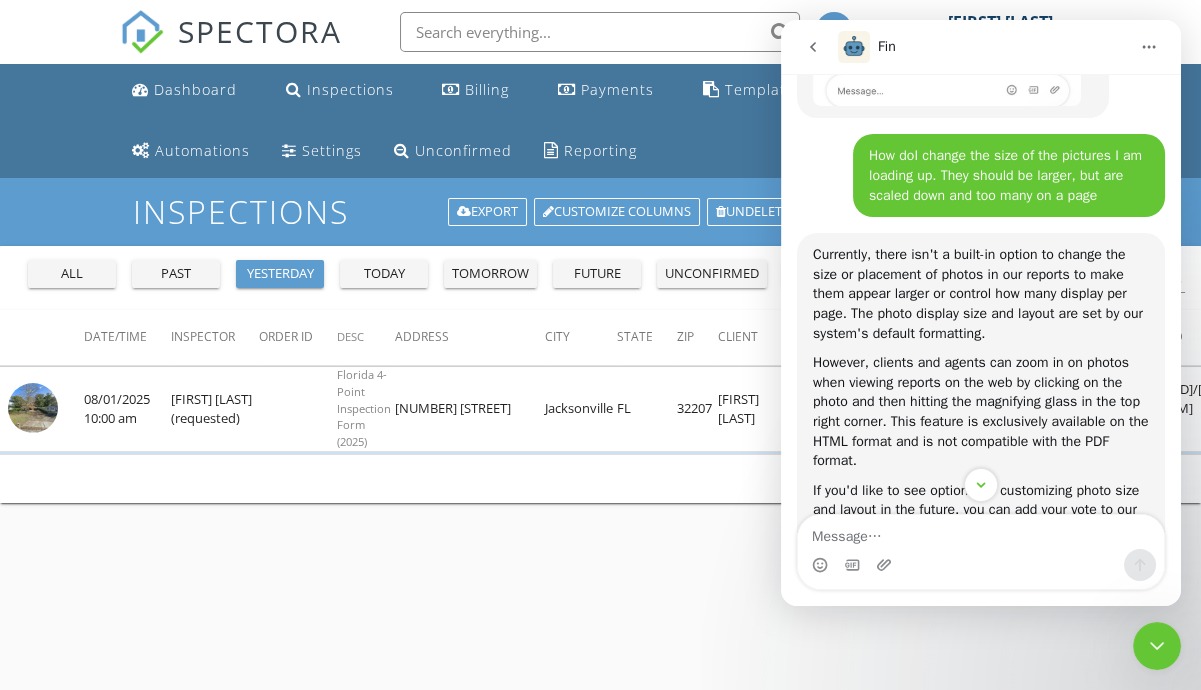 scroll, scrollTop: 492, scrollLeft: 0, axis: vertical 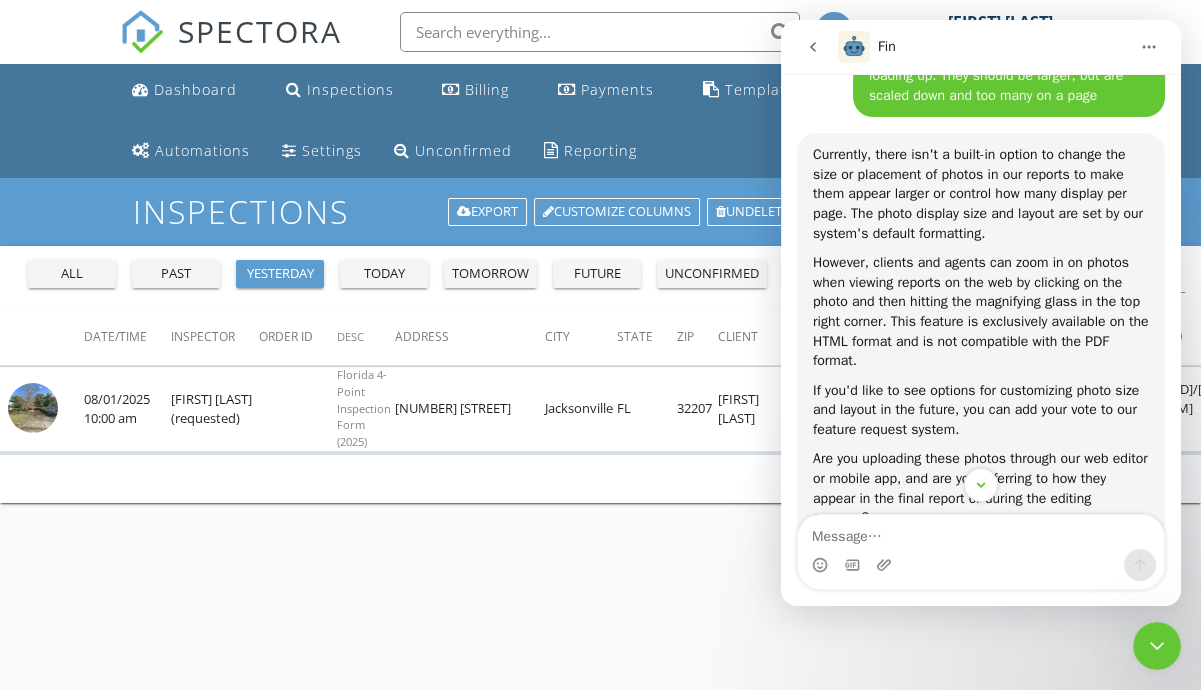 click at bounding box center (981, 532) 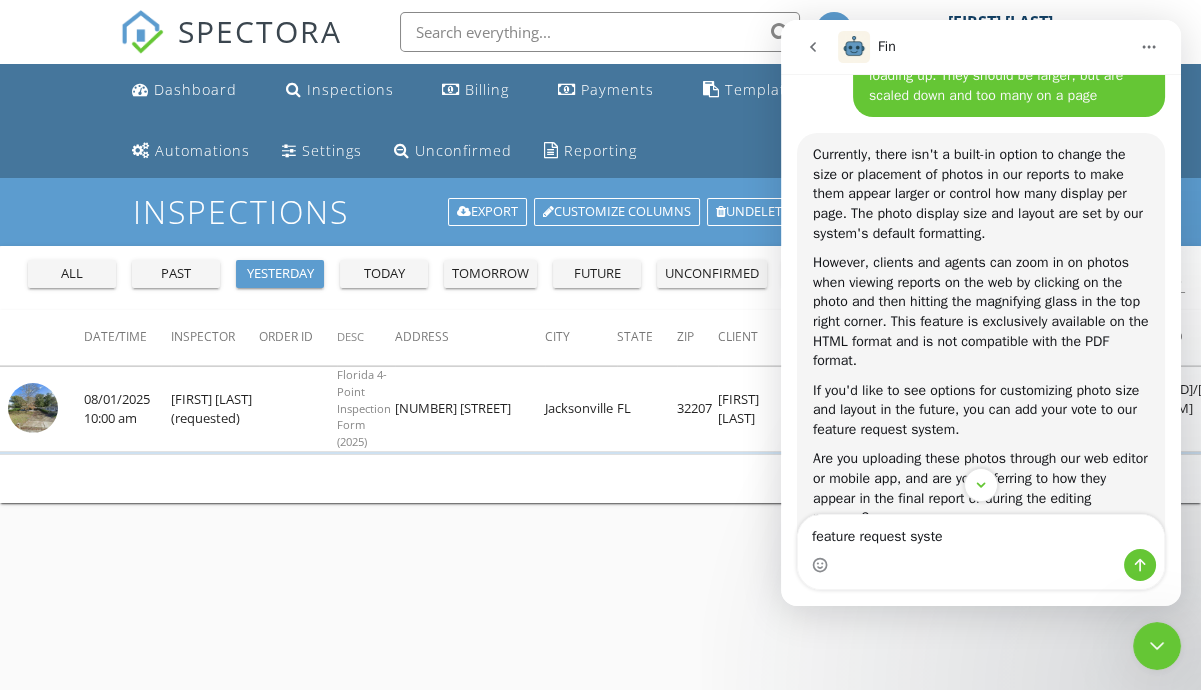 type on "feature request system" 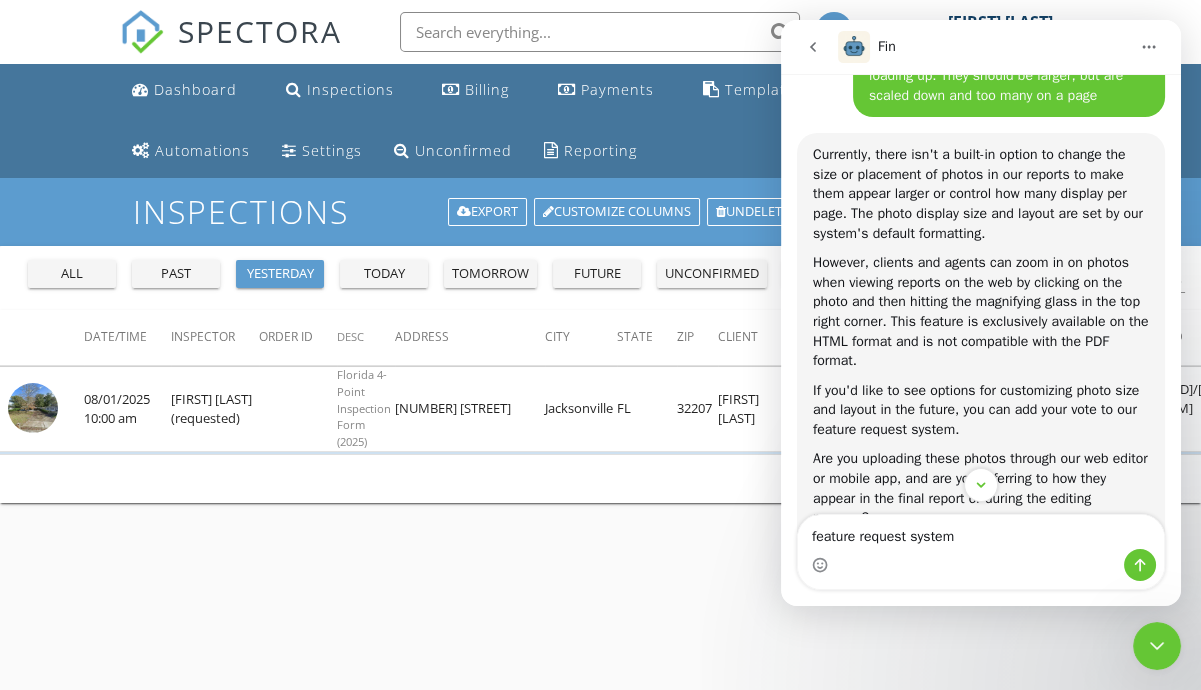 type 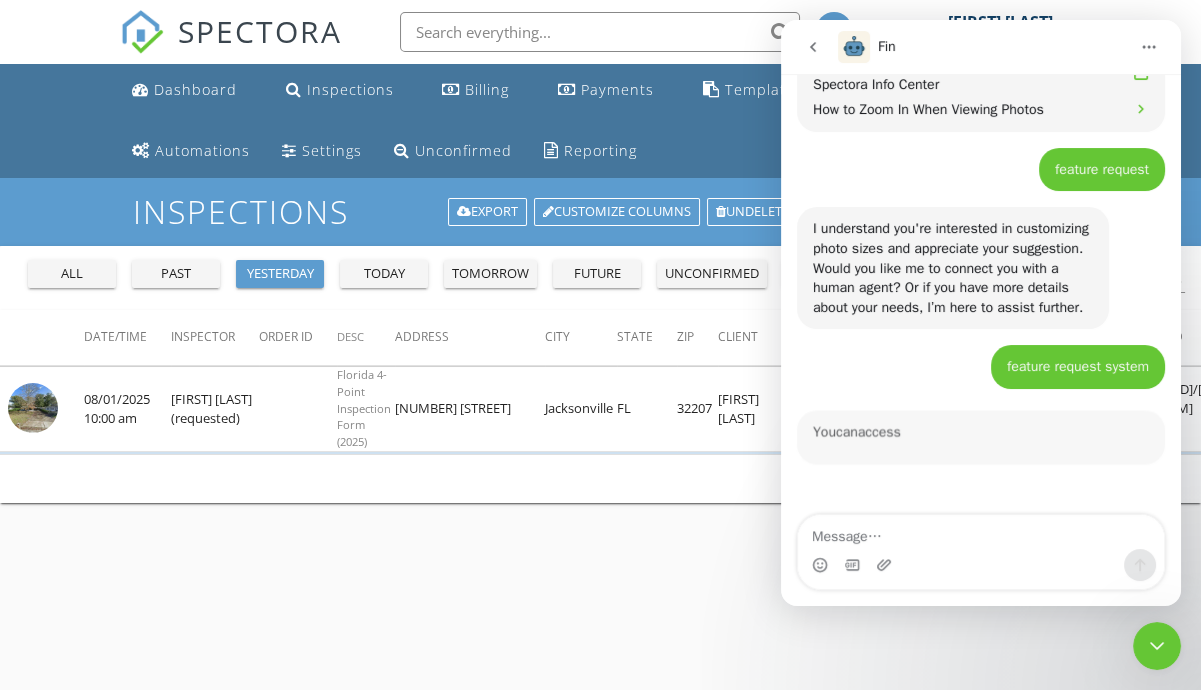 scroll, scrollTop: 1312, scrollLeft: 0, axis: vertical 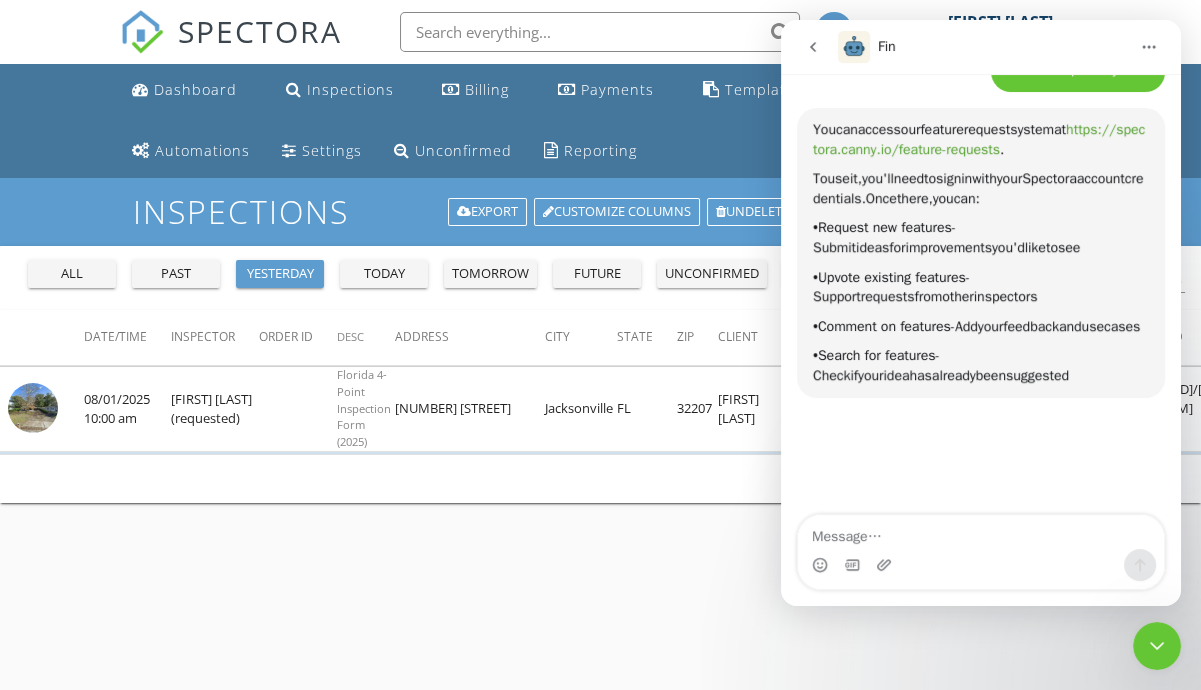 click on "https://spectora.canny.io/feature-requests" at bounding box center (979, 139) 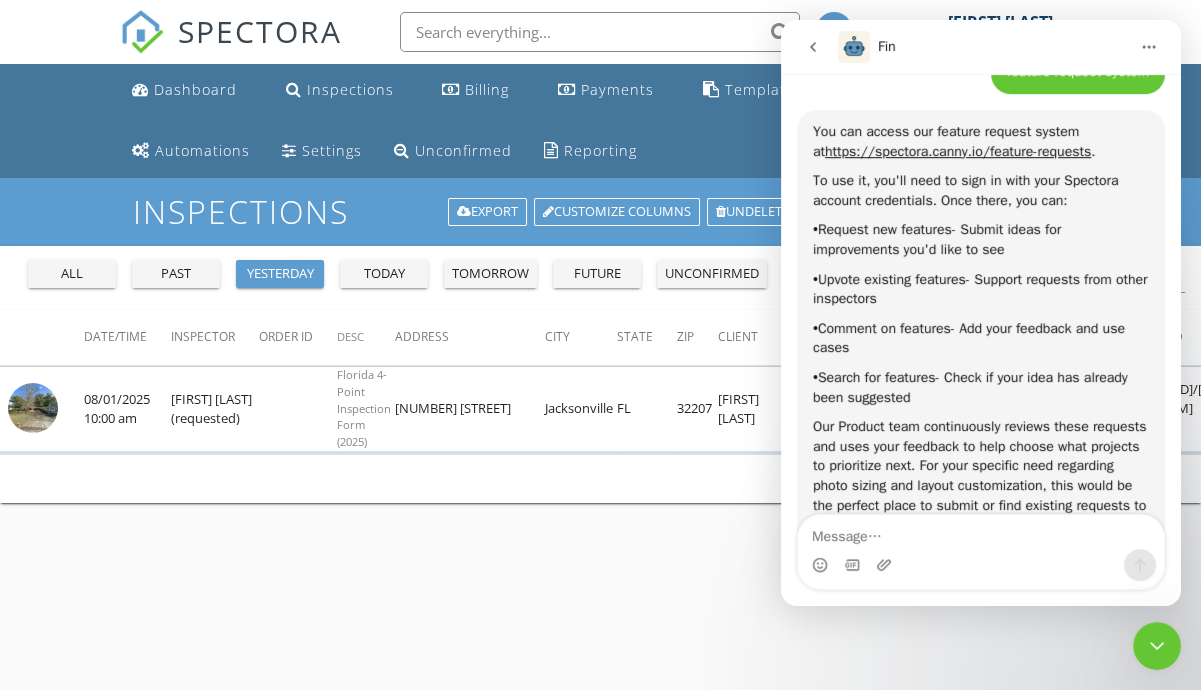scroll, scrollTop: 0, scrollLeft: 0, axis: both 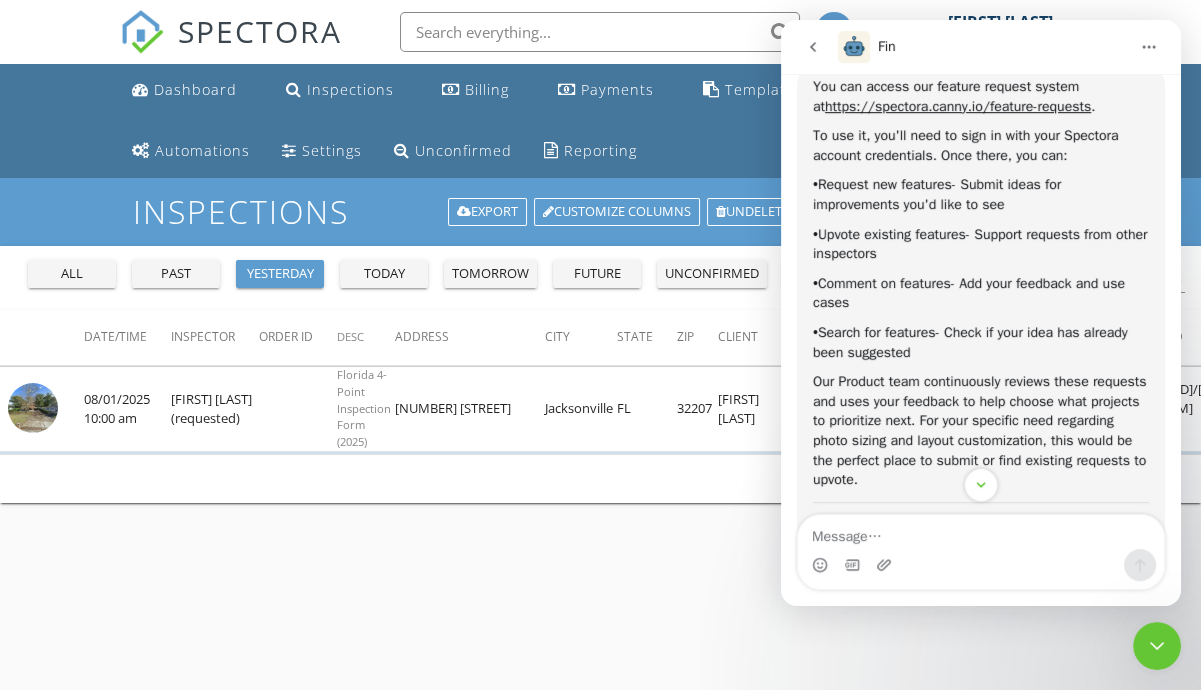 click on "Inspections
Export
Customize Columns
Undelete inspections
Old inspections page
all
past
yesterday
today
tomorrow
future
unconfirmed
in progress
Search search
Date/Time
Inspector
Order ID
Desc
Address
City
State
Zip
Client
Agent
Listing" at bounding box center [600, 523] 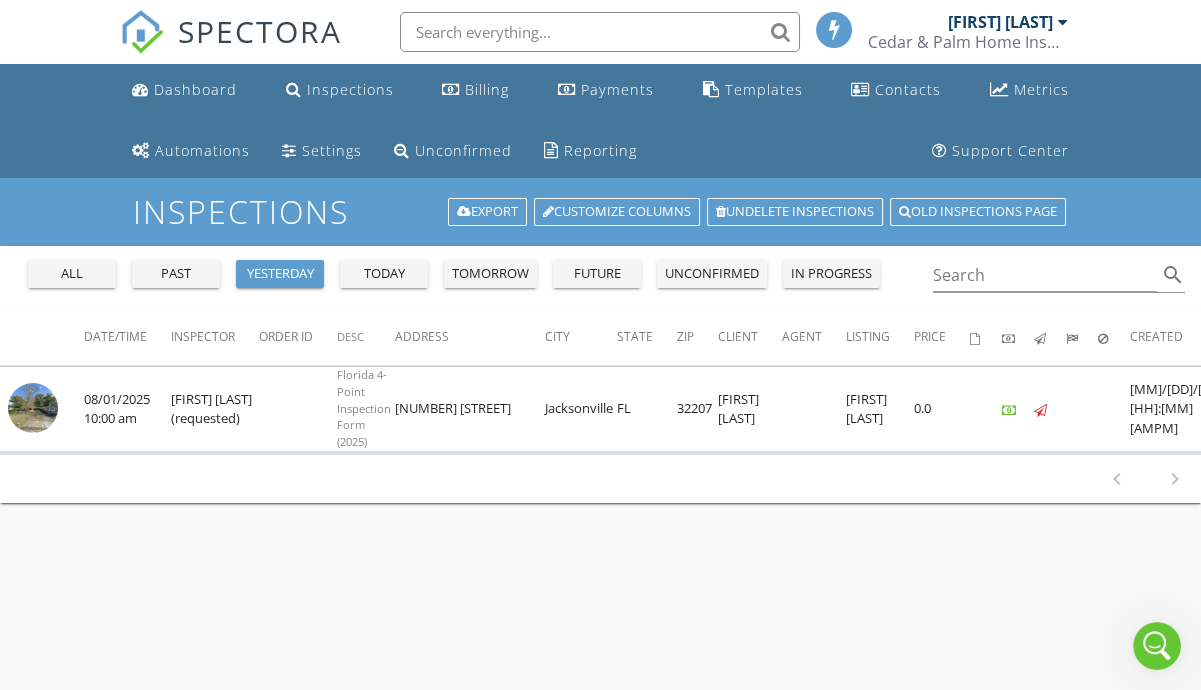 scroll, scrollTop: 0, scrollLeft: 0, axis: both 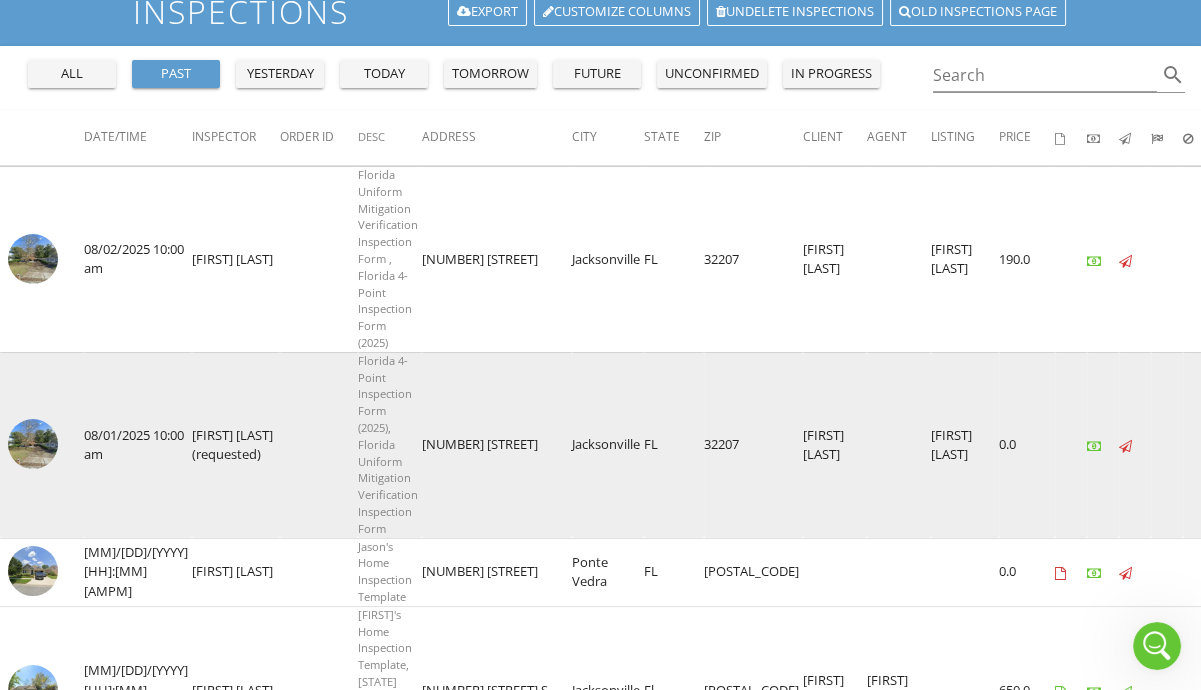 click at bounding box center (33, 444) 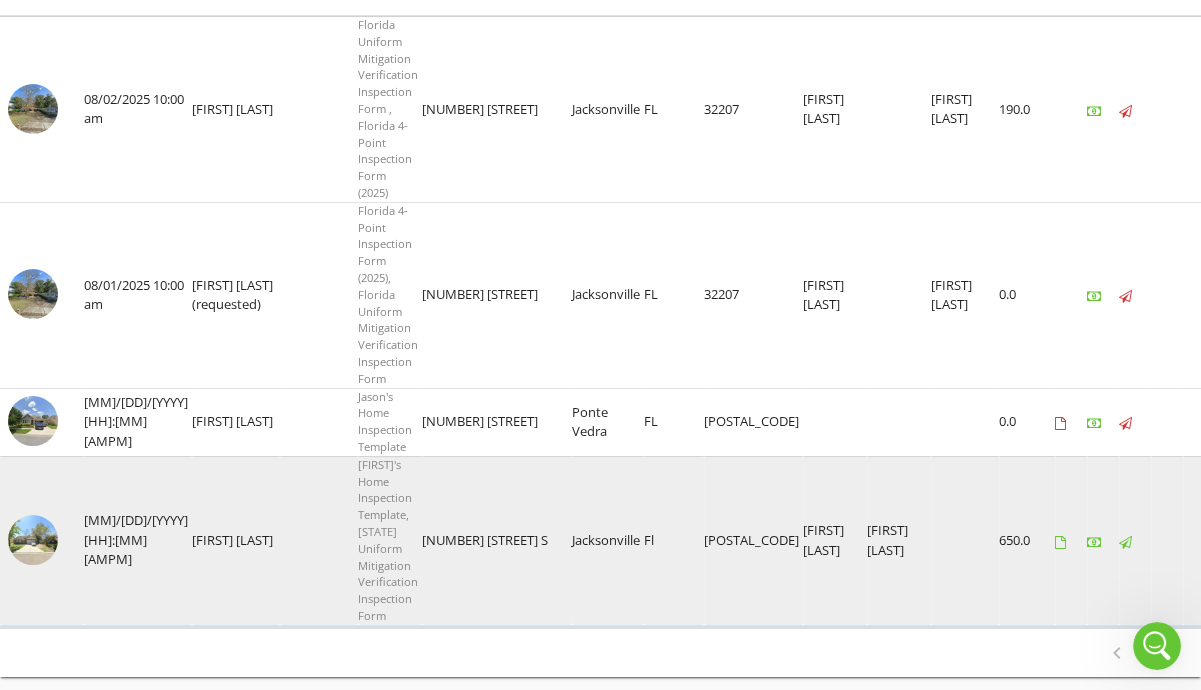 scroll, scrollTop: 250, scrollLeft: 0, axis: vertical 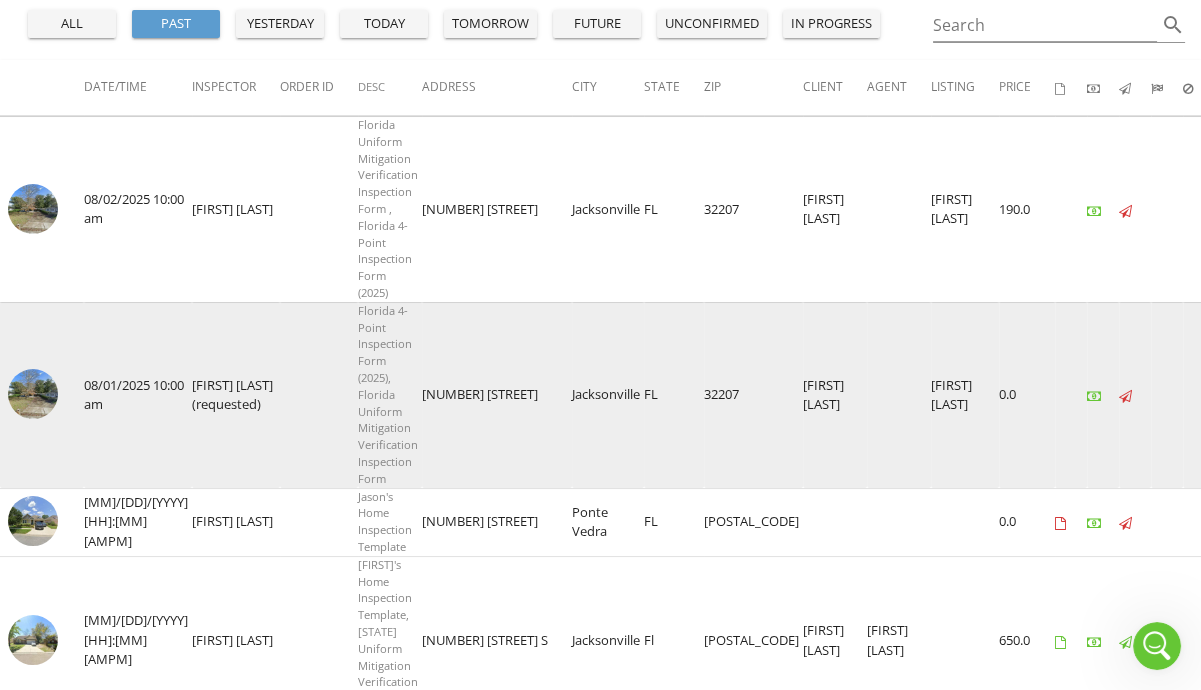 click at bounding box center [33, 394] 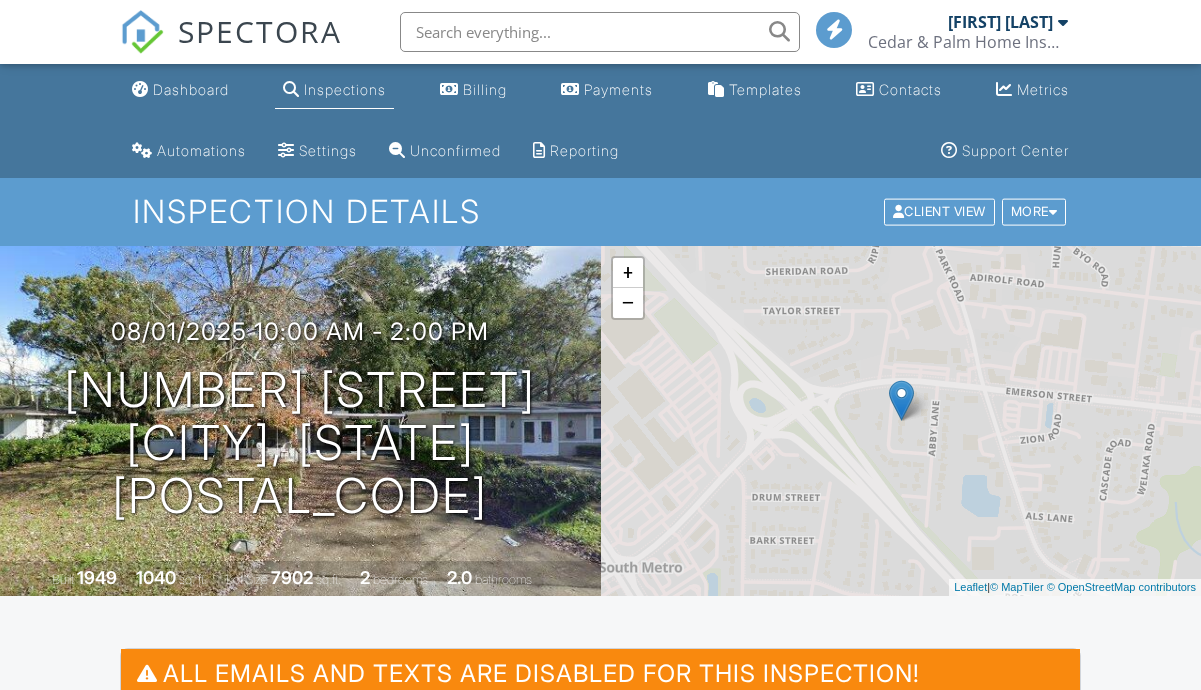 scroll, scrollTop: 0, scrollLeft: 0, axis: both 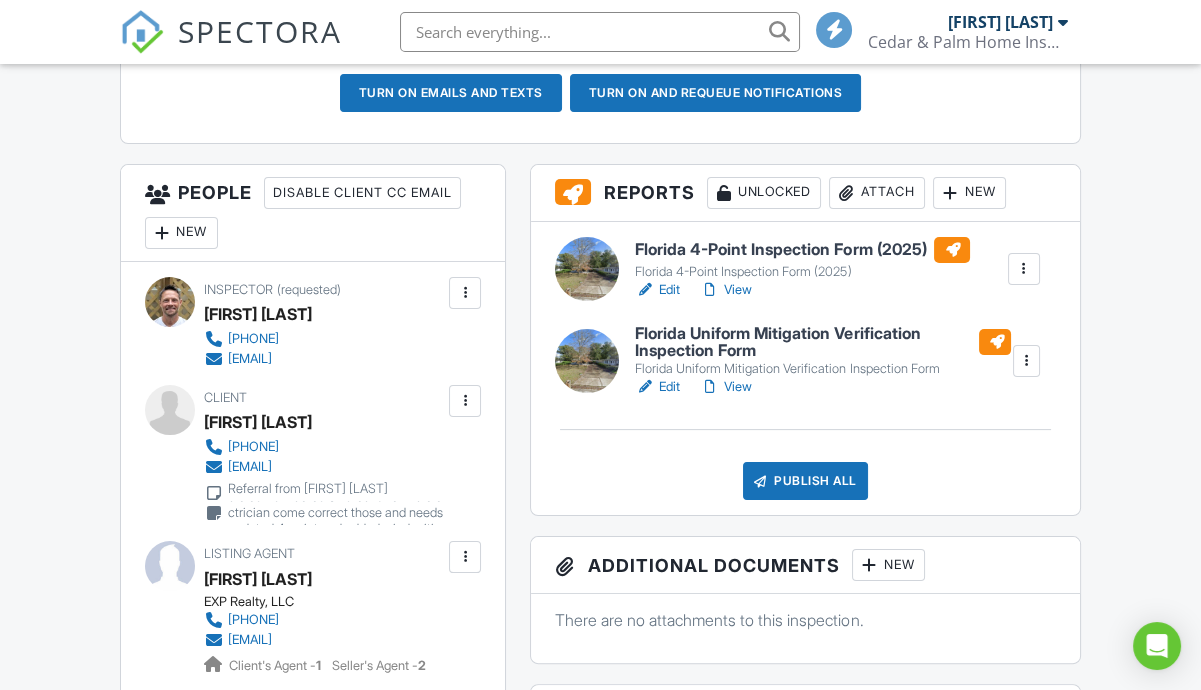 click on "View" at bounding box center [726, 290] 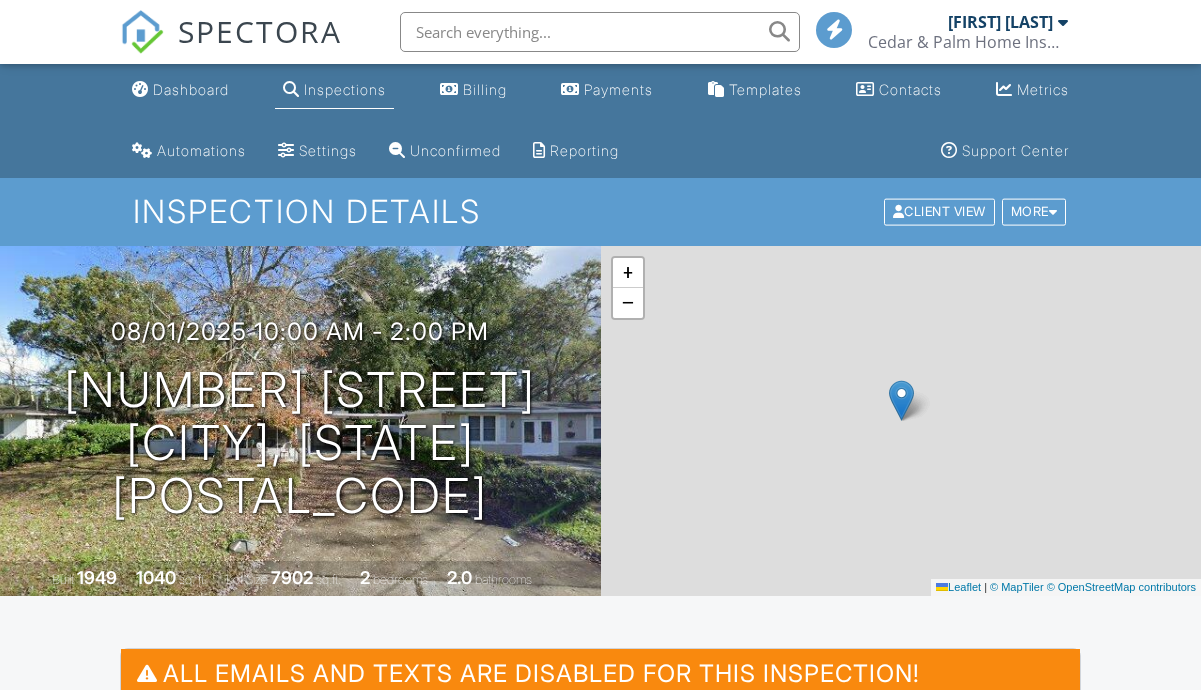 scroll, scrollTop: 0, scrollLeft: 0, axis: both 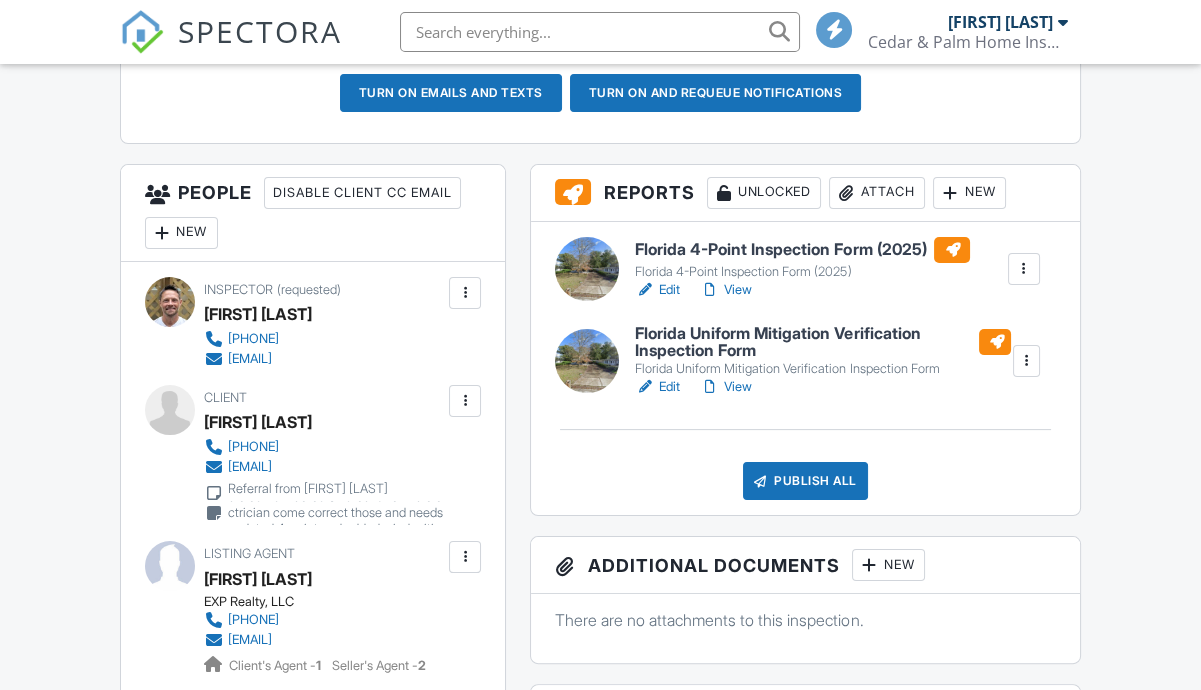 click on "View" at bounding box center [726, 387] 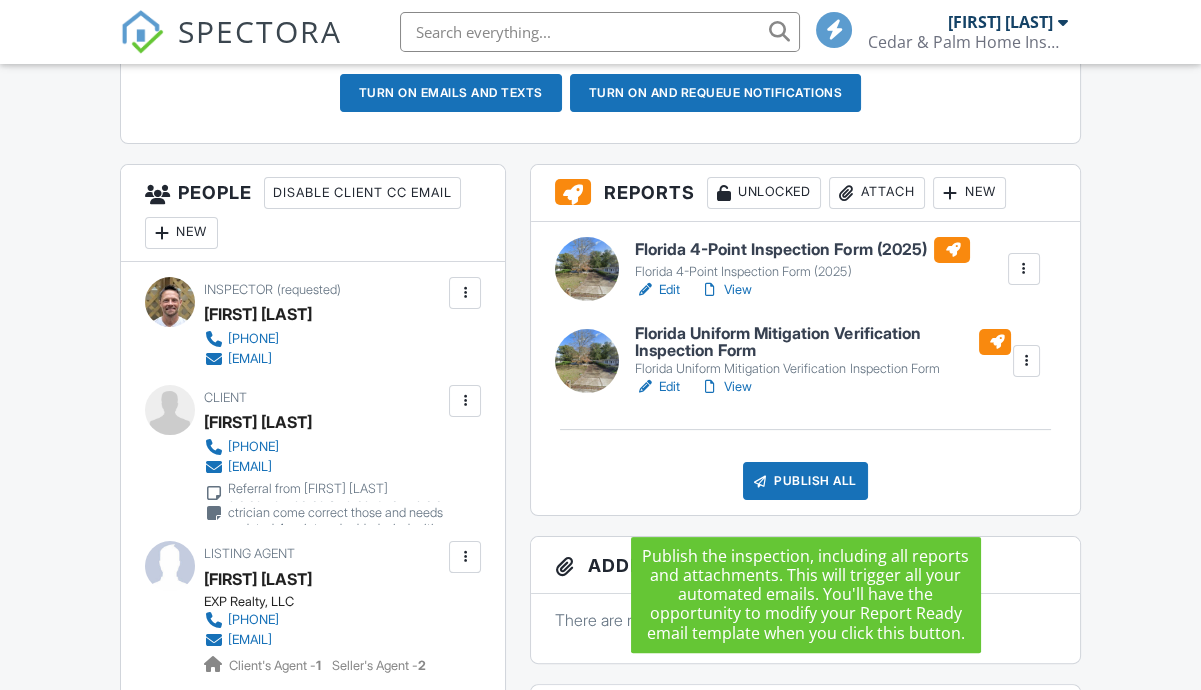 click on "Publish All" at bounding box center [805, 481] 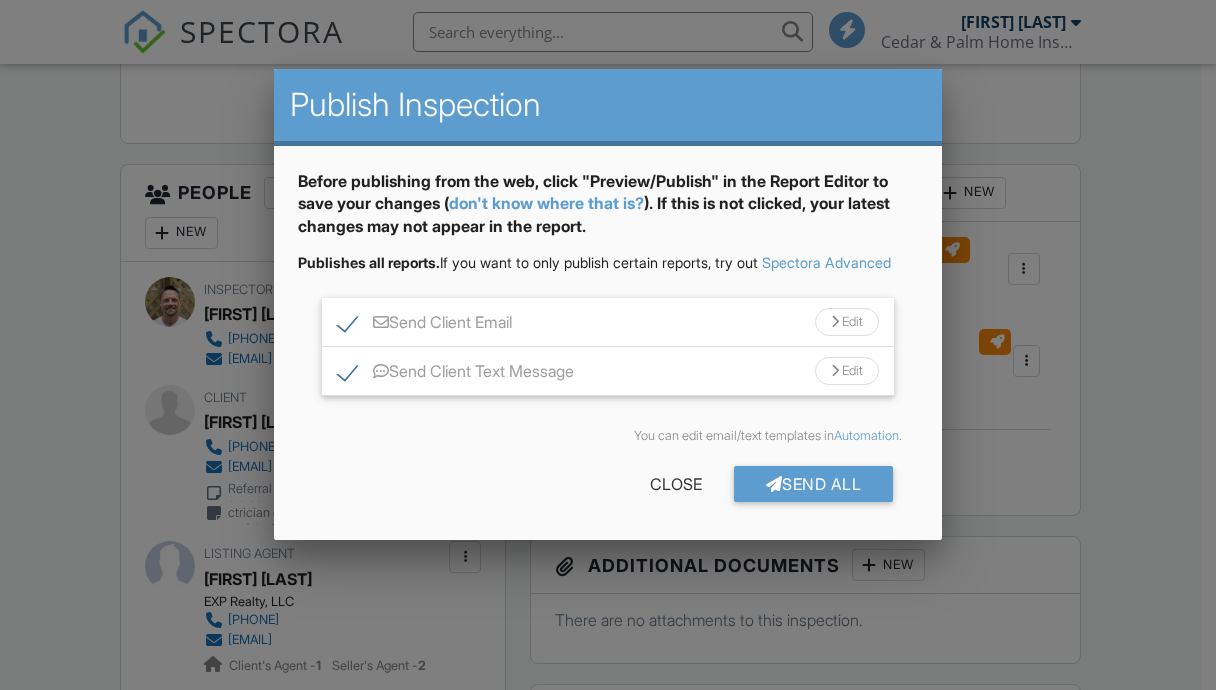 click on "Send Client Email" at bounding box center [425, 325] 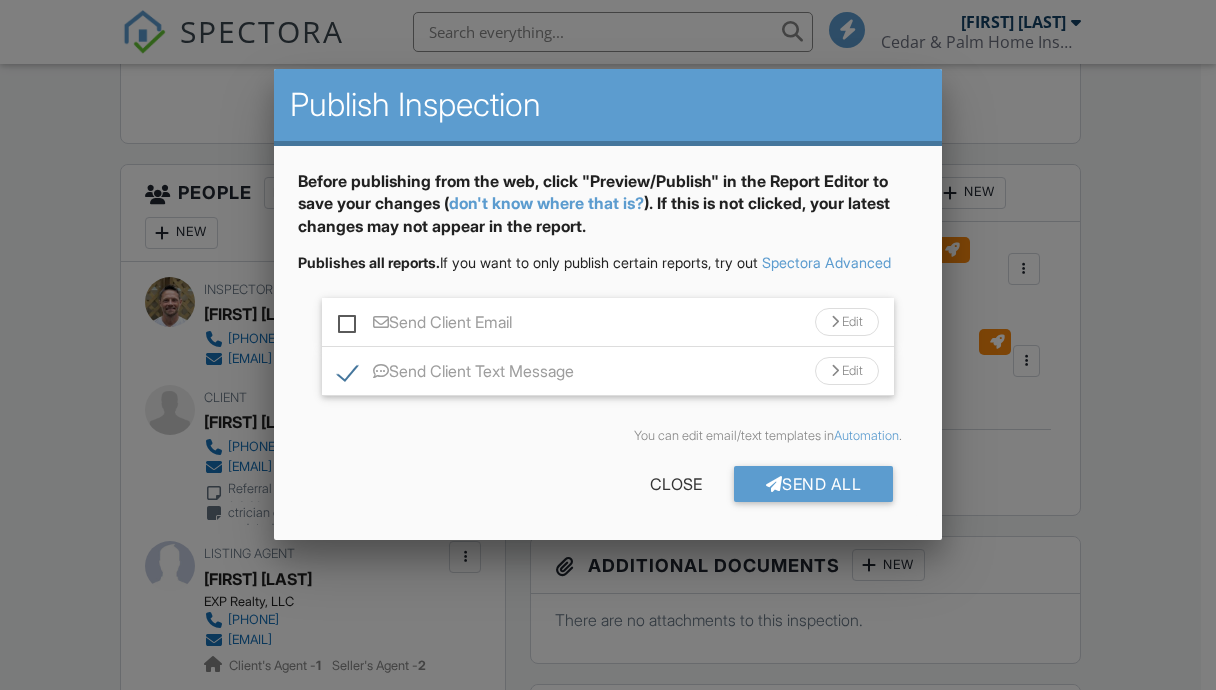 click on "Send Client Email" at bounding box center [425, 325] 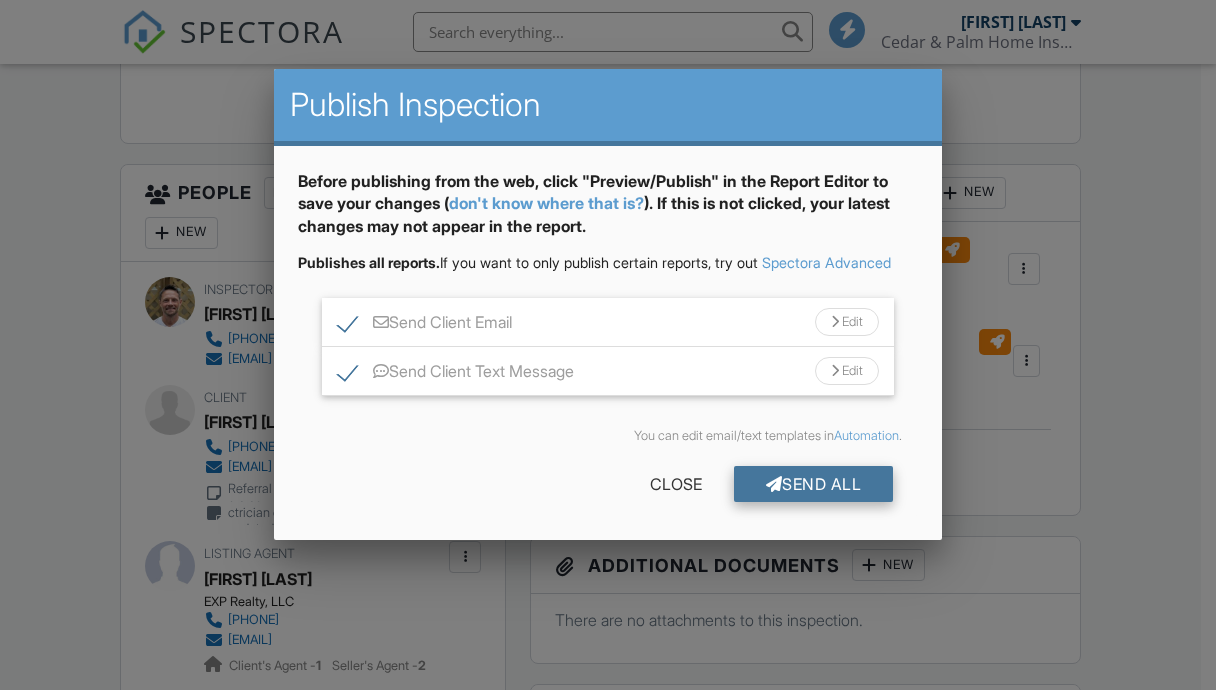 click on "Send All" at bounding box center (814, 484) 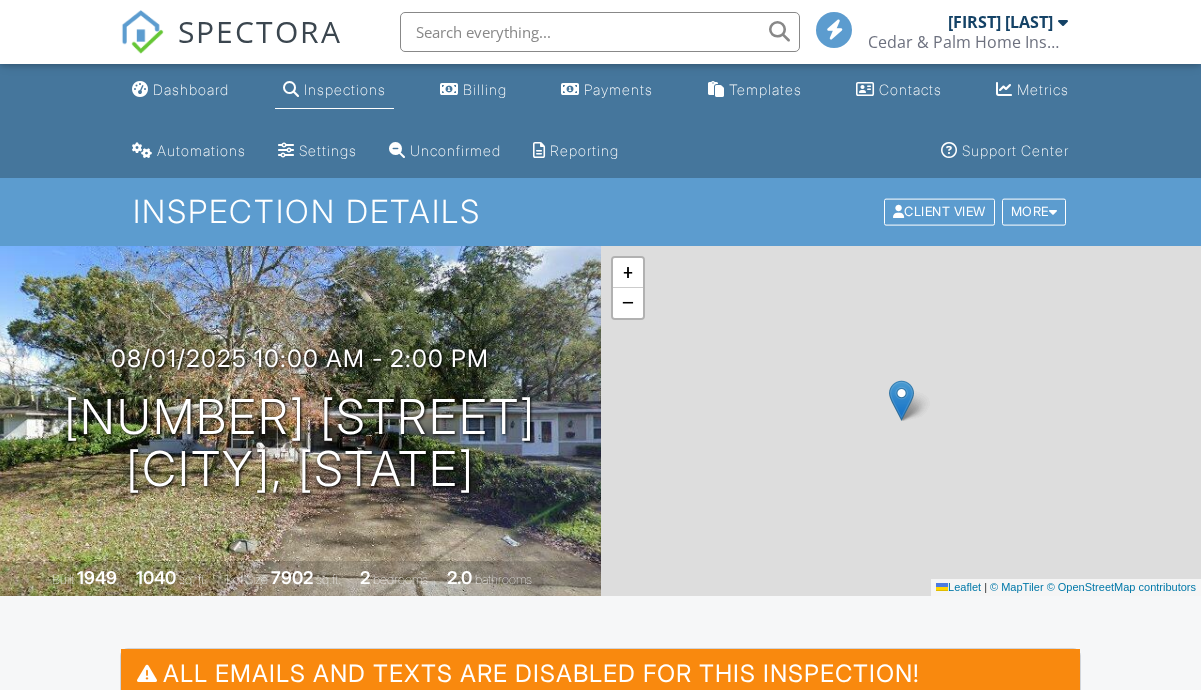 scroll, scrollTop: 700, scrollLeft: 0, axis: vertical 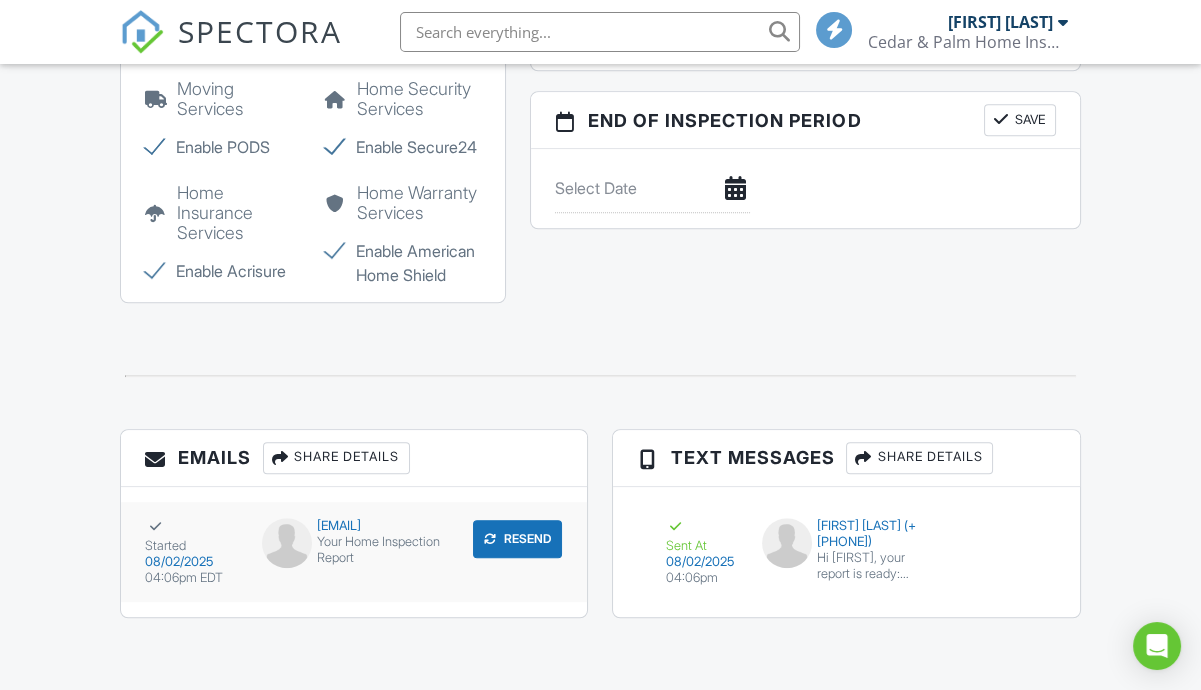 click on "Started" at bounding box center (191, 536) 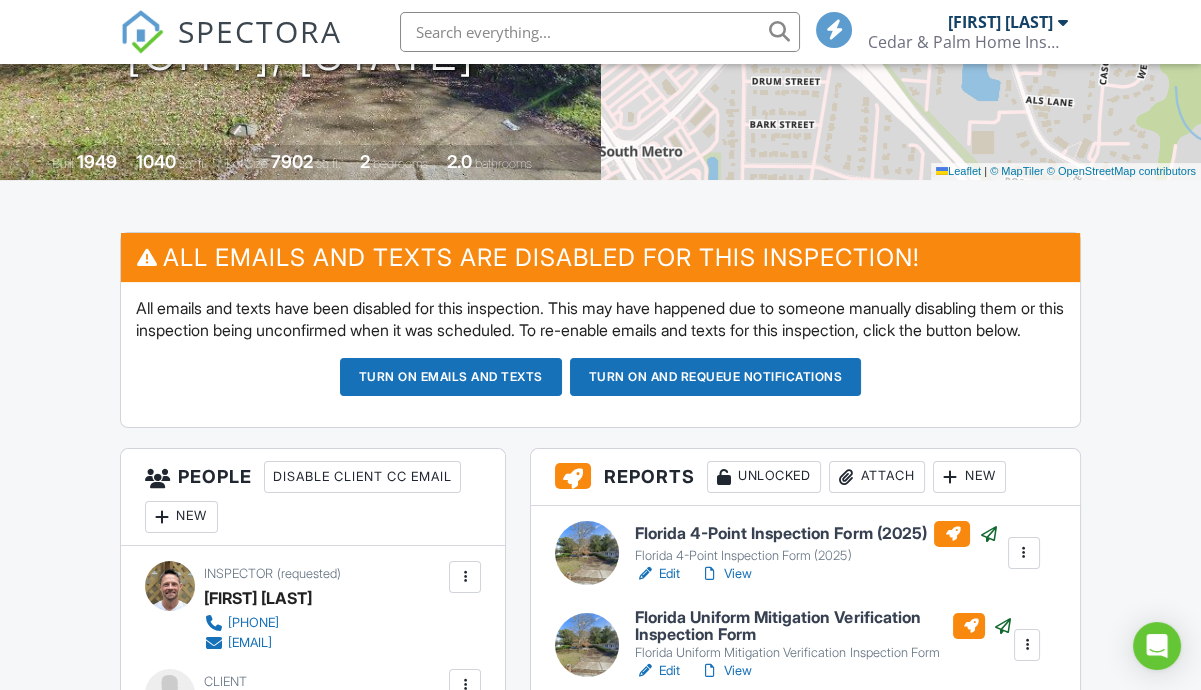 scroll, scrollTop: 0, scrollLeft: 0, axis: both 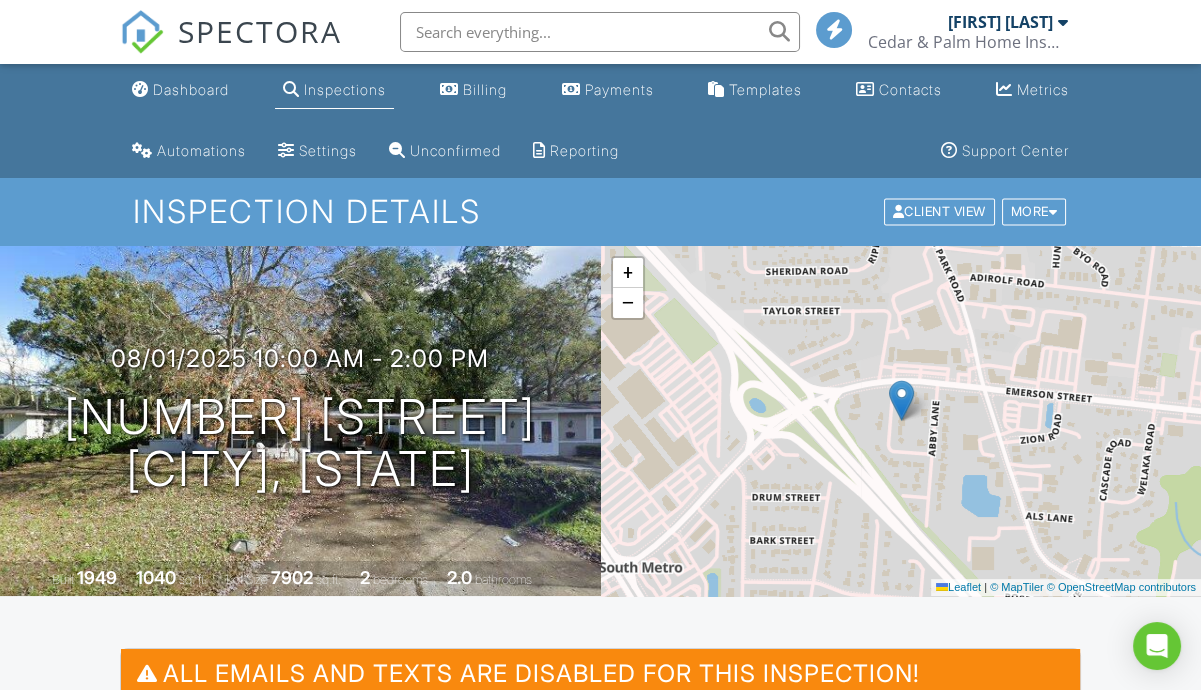 click on "Inspections" at bounding box center [345, 89] 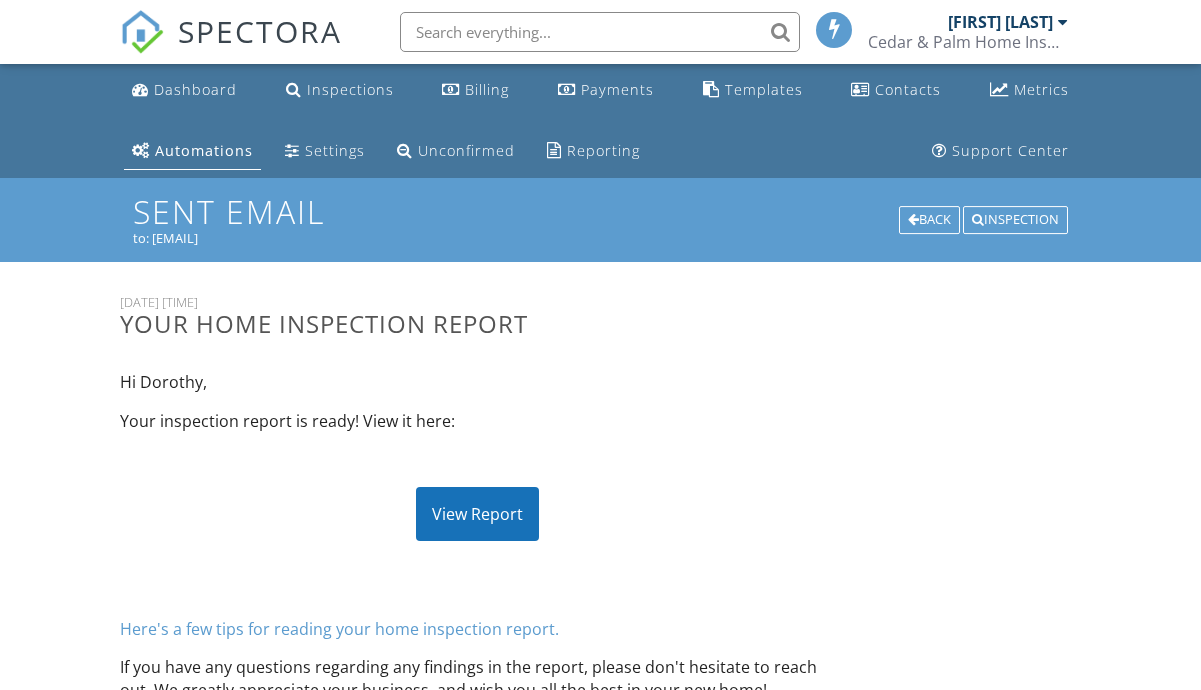 scroll, scrollTop: 0, scrollLeft: 0, axis: both 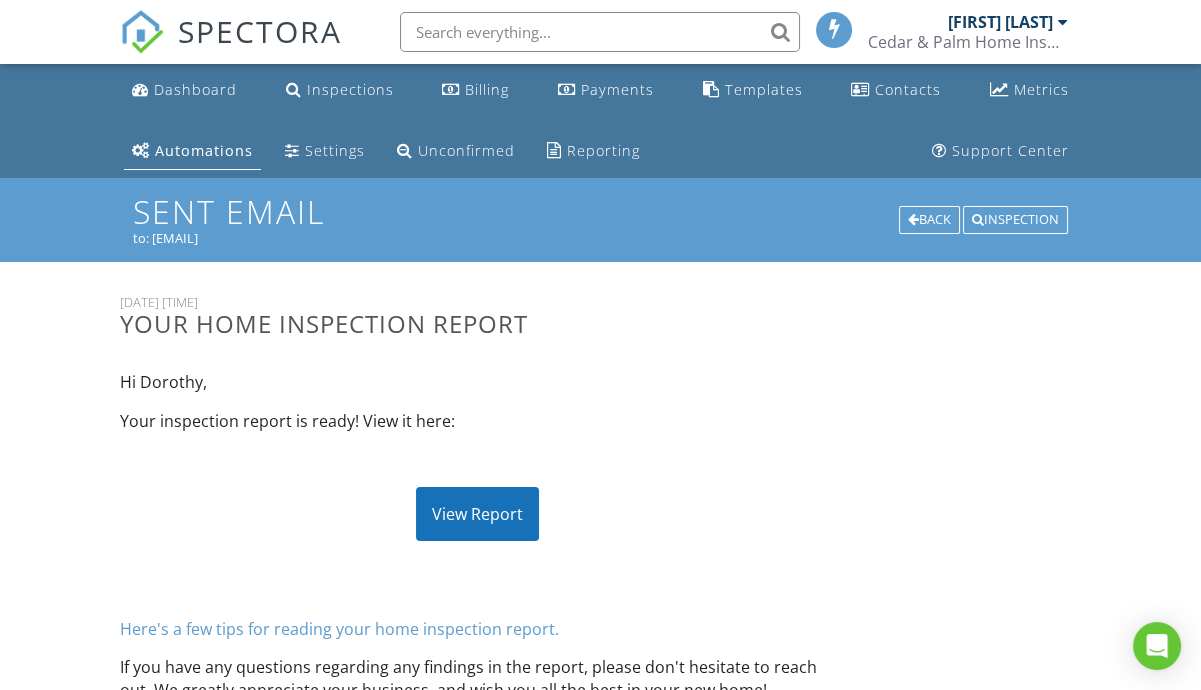 click on "View Report" at bounding box center (477, 514) 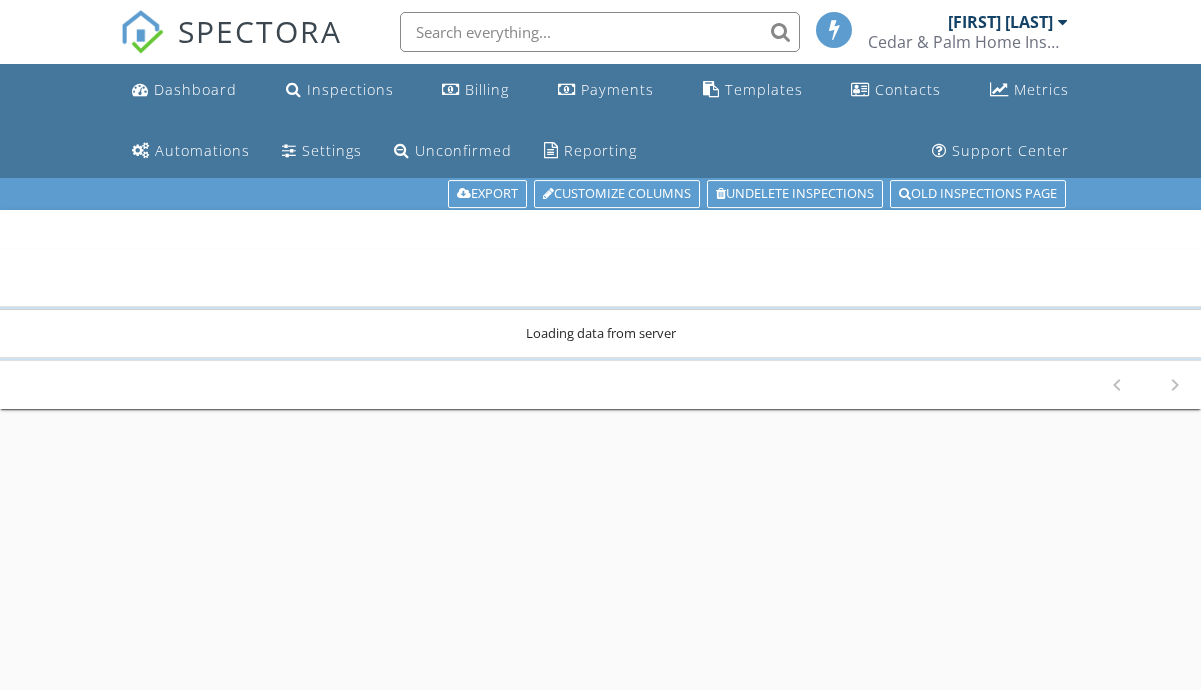 scroll, scrollTop: 0, scrollLeft: 0, axis: both 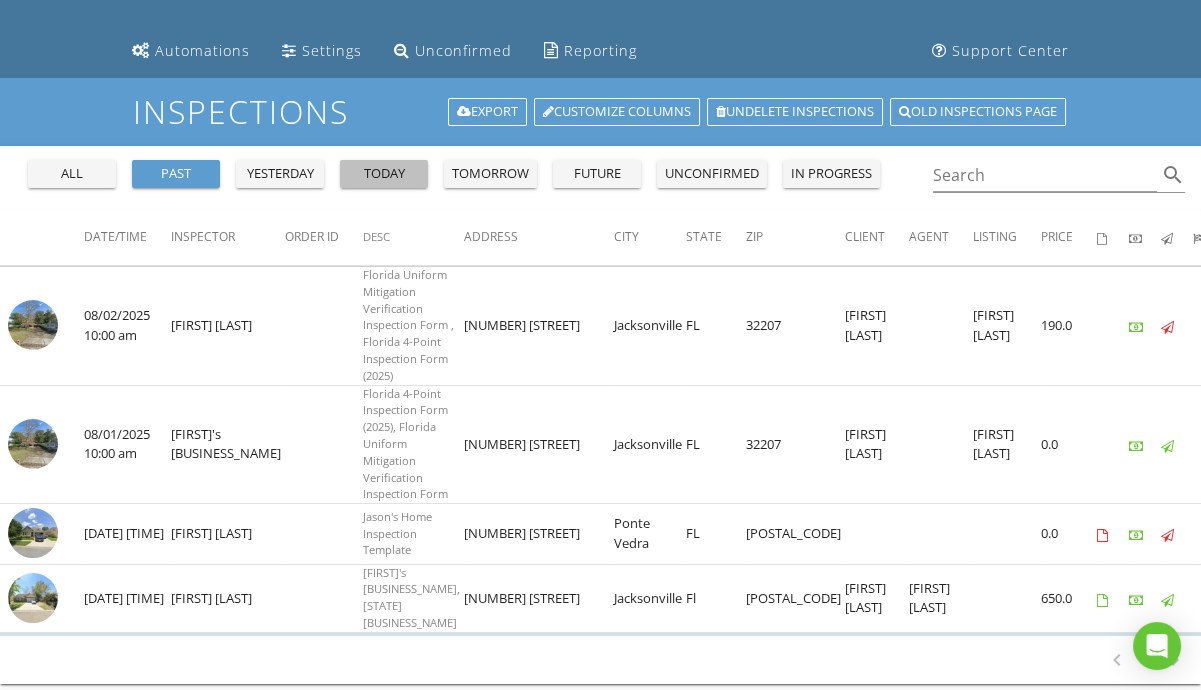 click on "today" at bounding box center [384, 174] 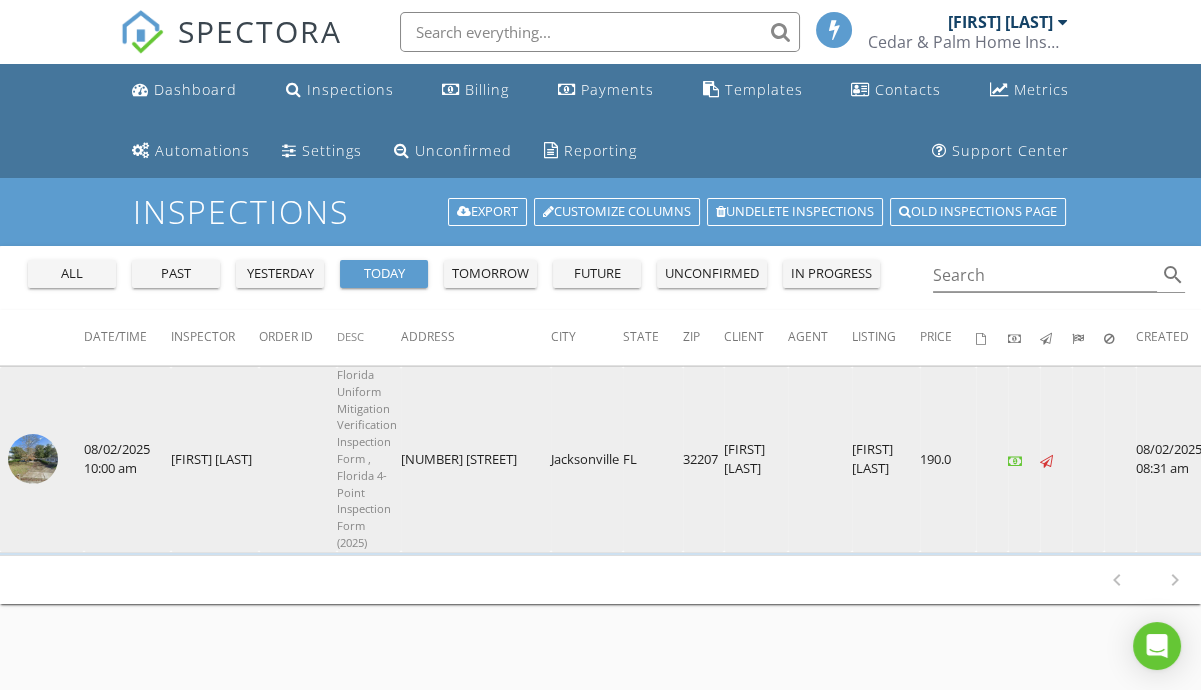 click at bounding box center (33, 459) 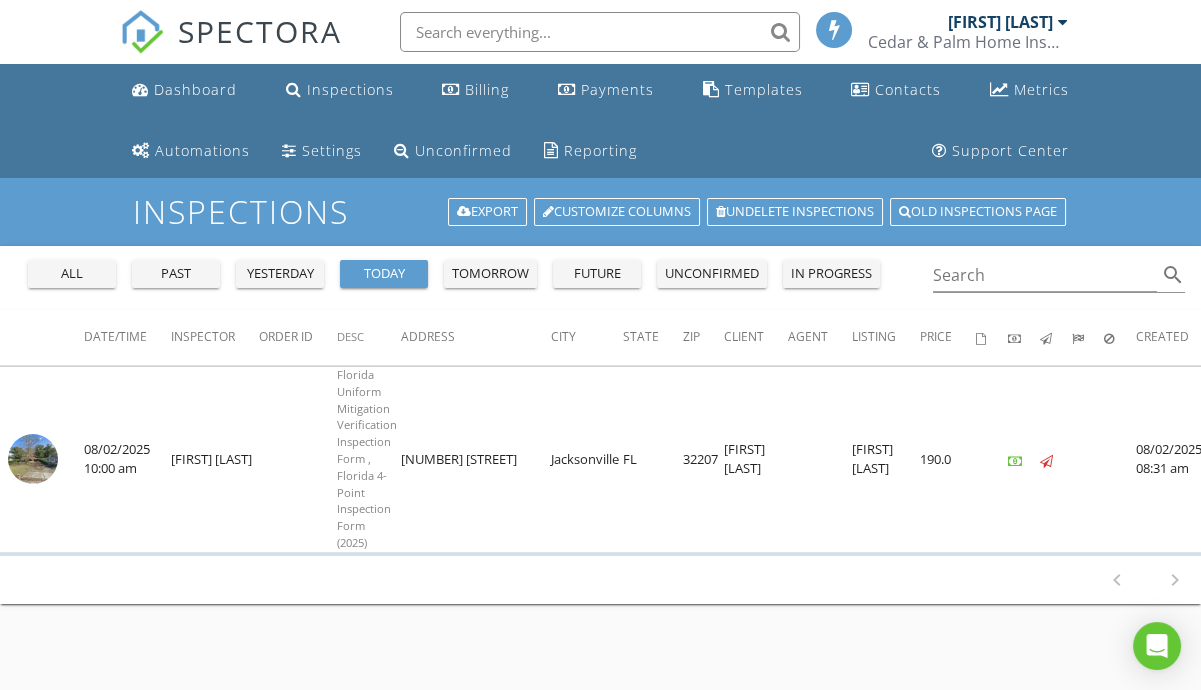 click on "yesterday" at bounding box center [280, 274] 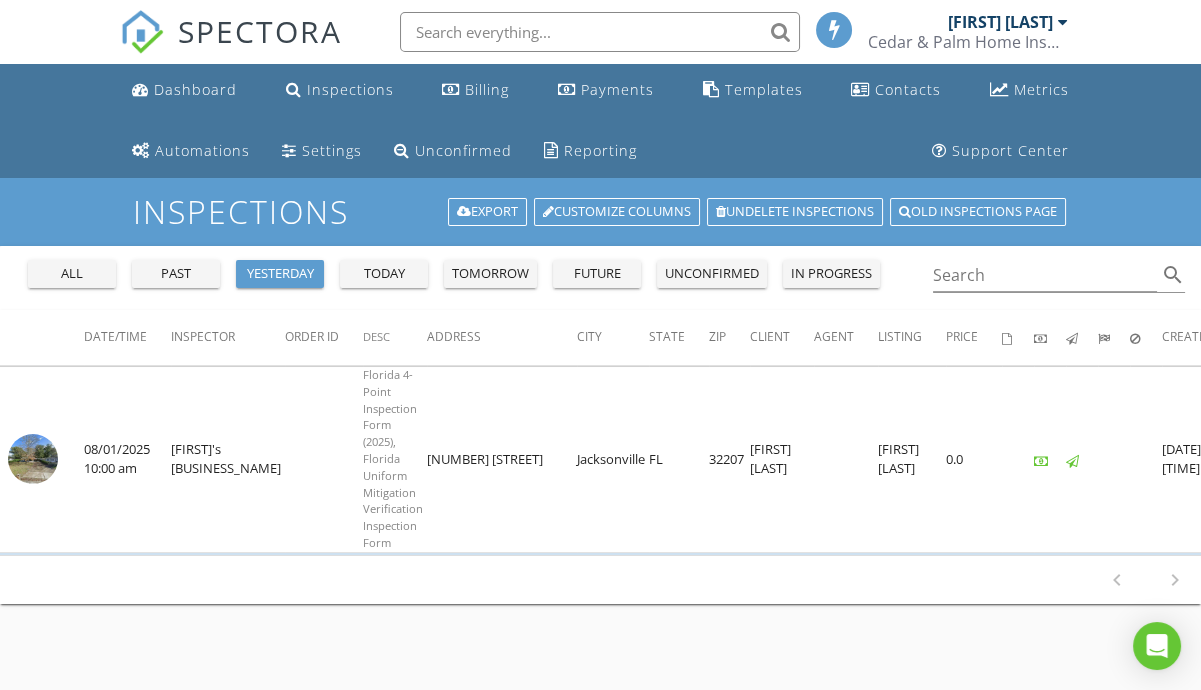 click on "today" at bounding box center (384, 274) 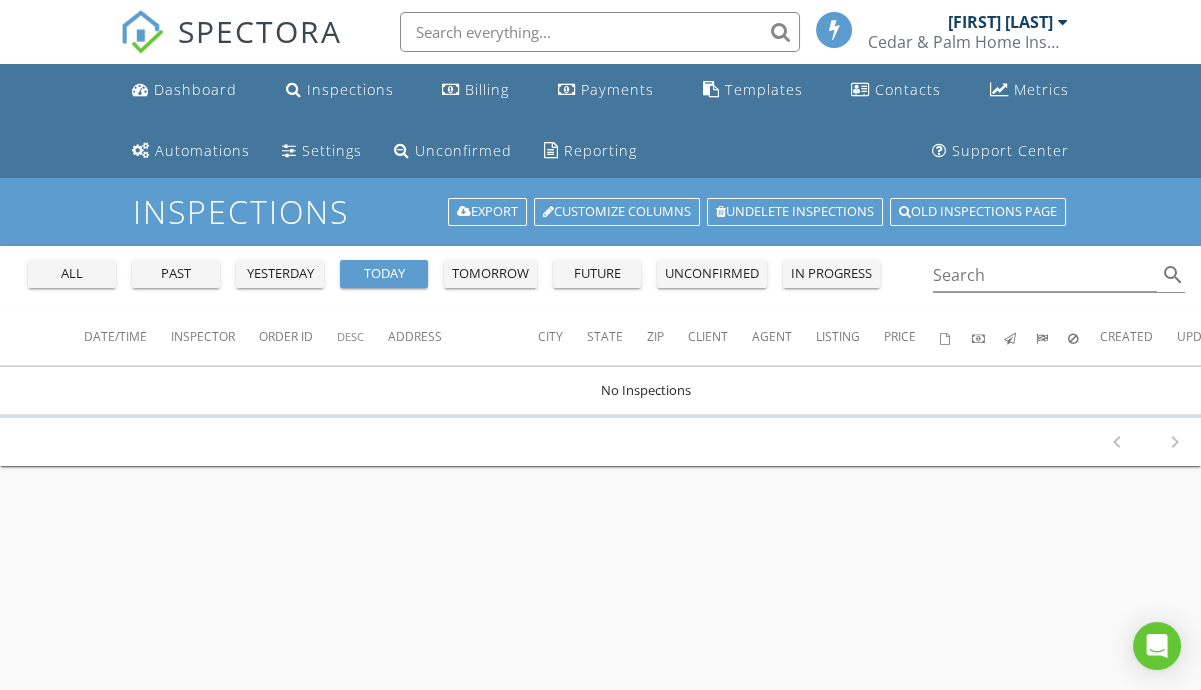 click on "yesterday" at bounding box center (280, 274) 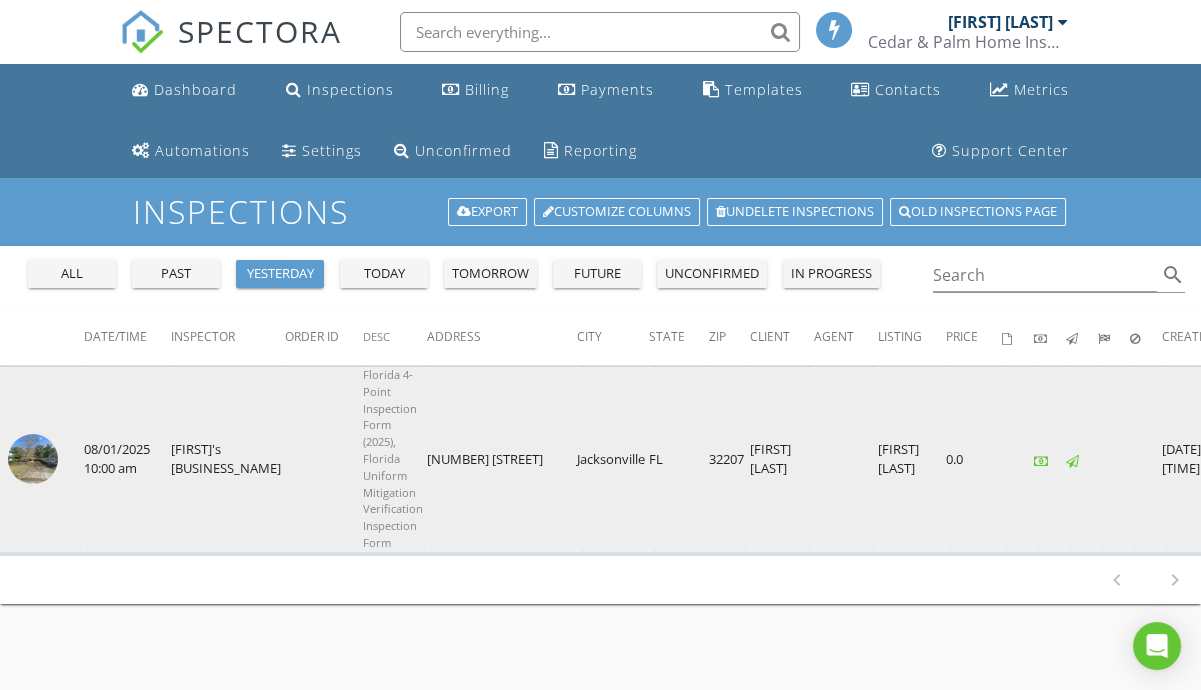 click at bounding box center (42, 460) 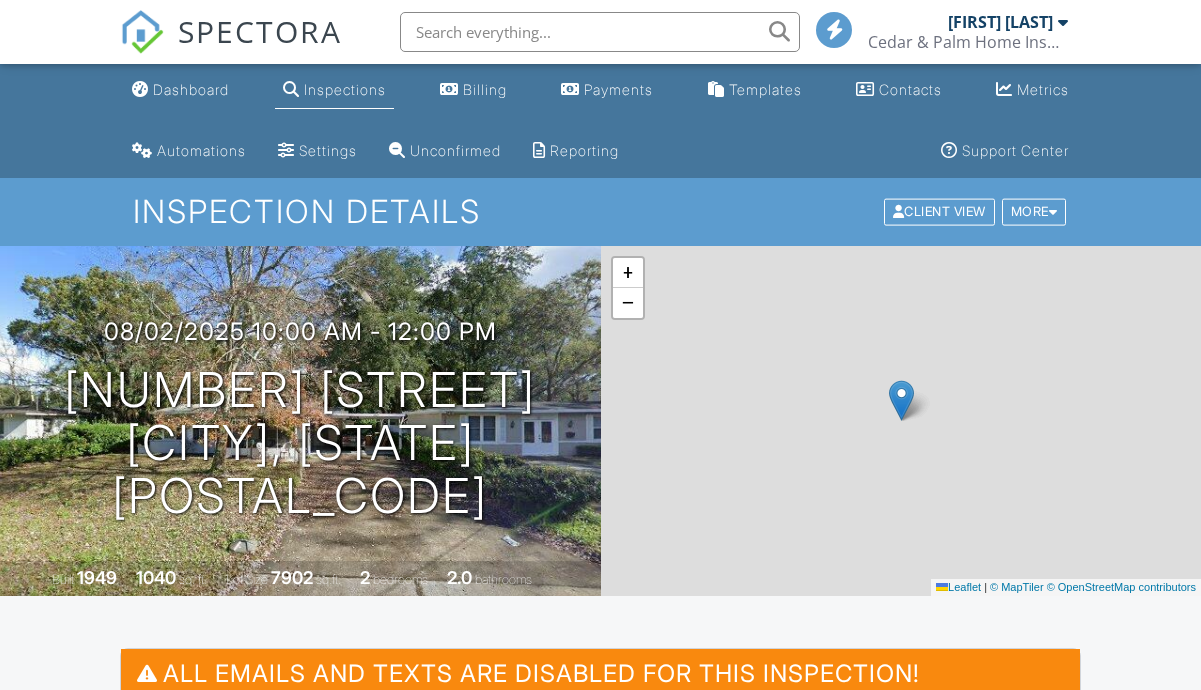 scroll, scrollTop: 0, scrollLeft: 0, axis: both 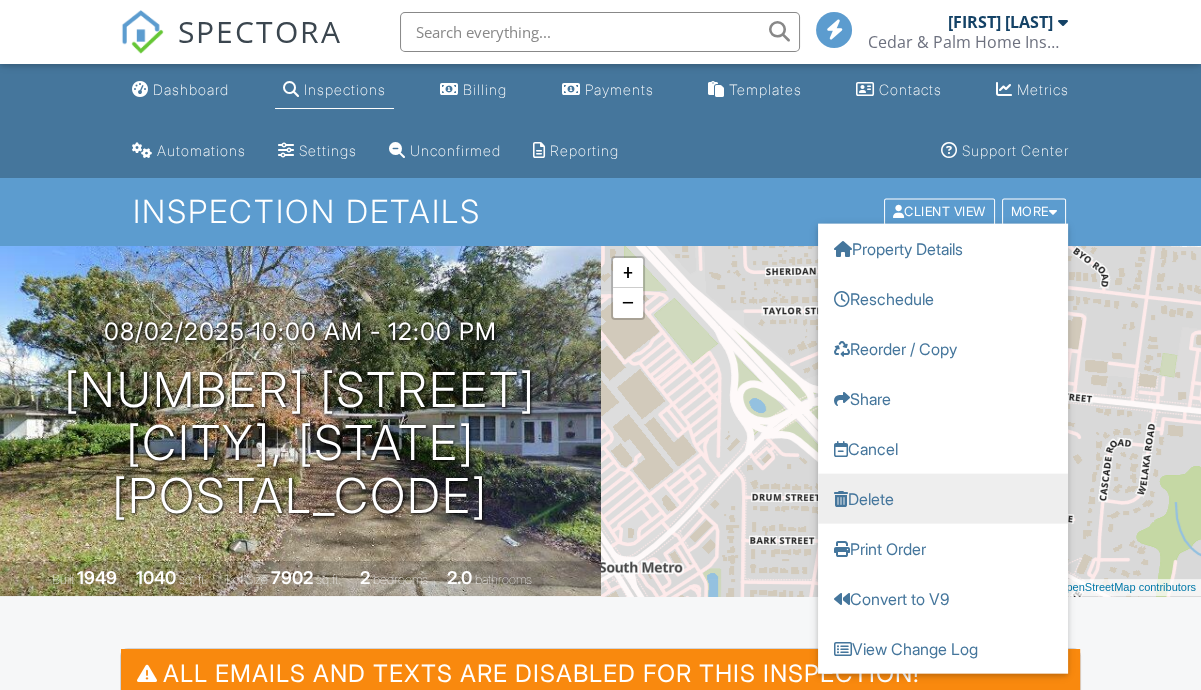 click on "Delete" at bounding box center (943, 499) 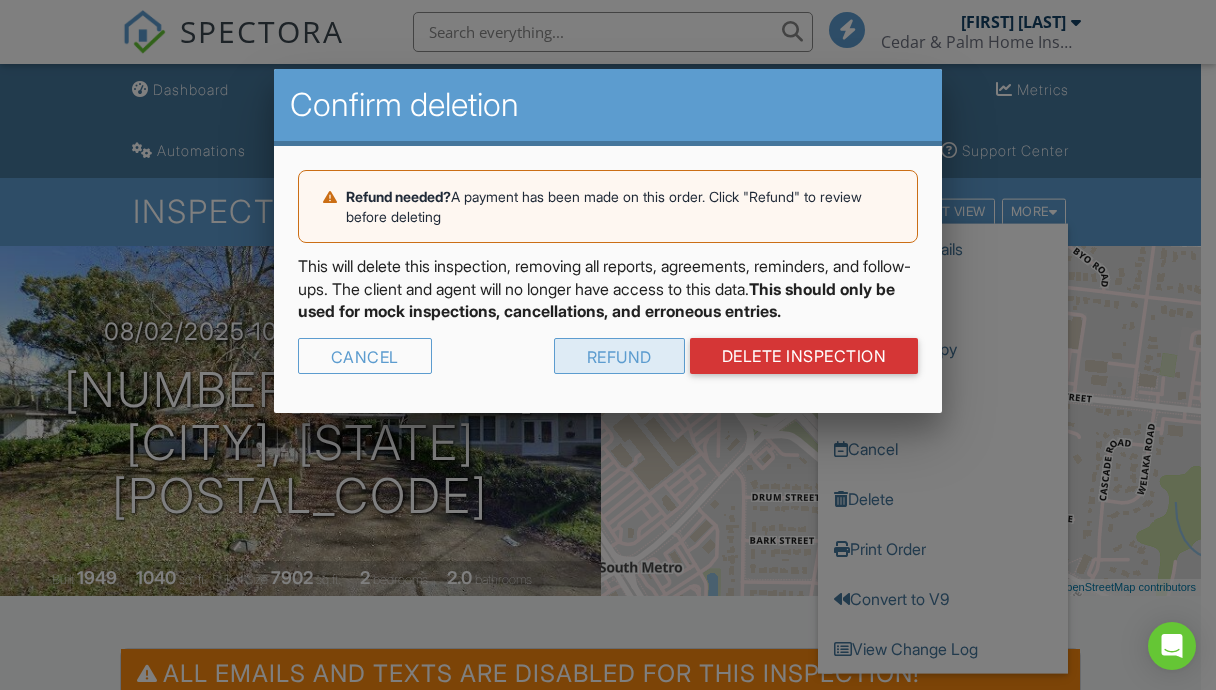 click on "Refund" at bounding box center (619, 356) 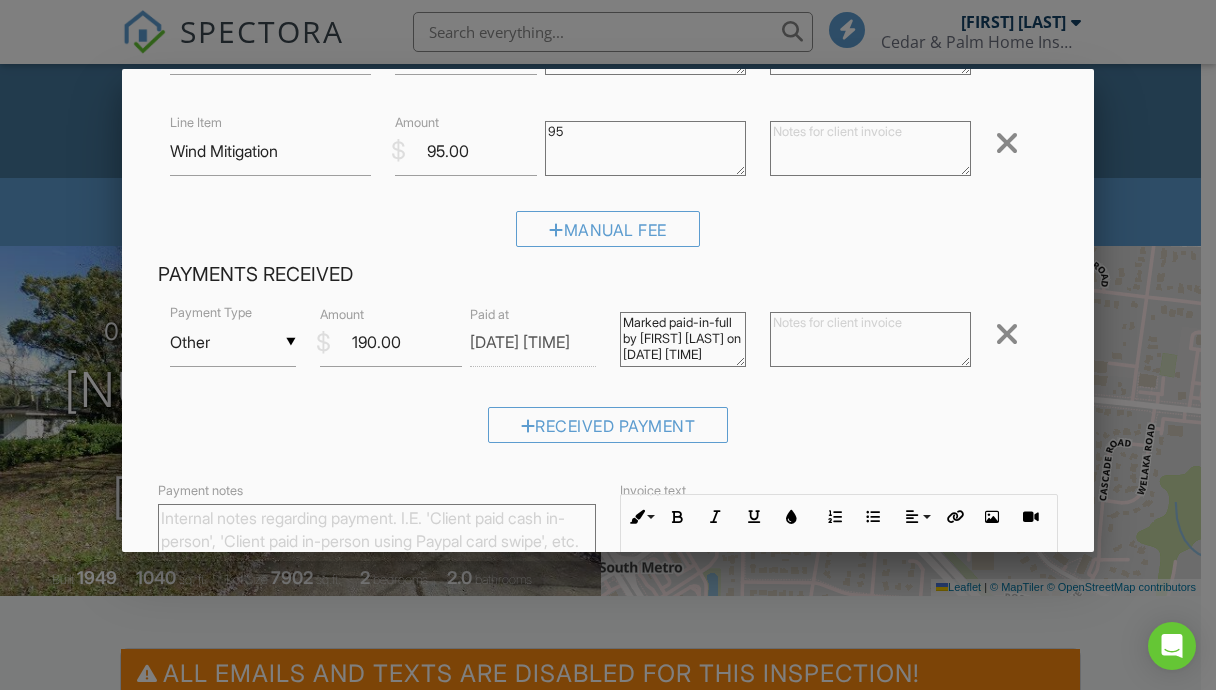 scroll, scrollTop: 300, scrollLeft: 0, axis: vertical 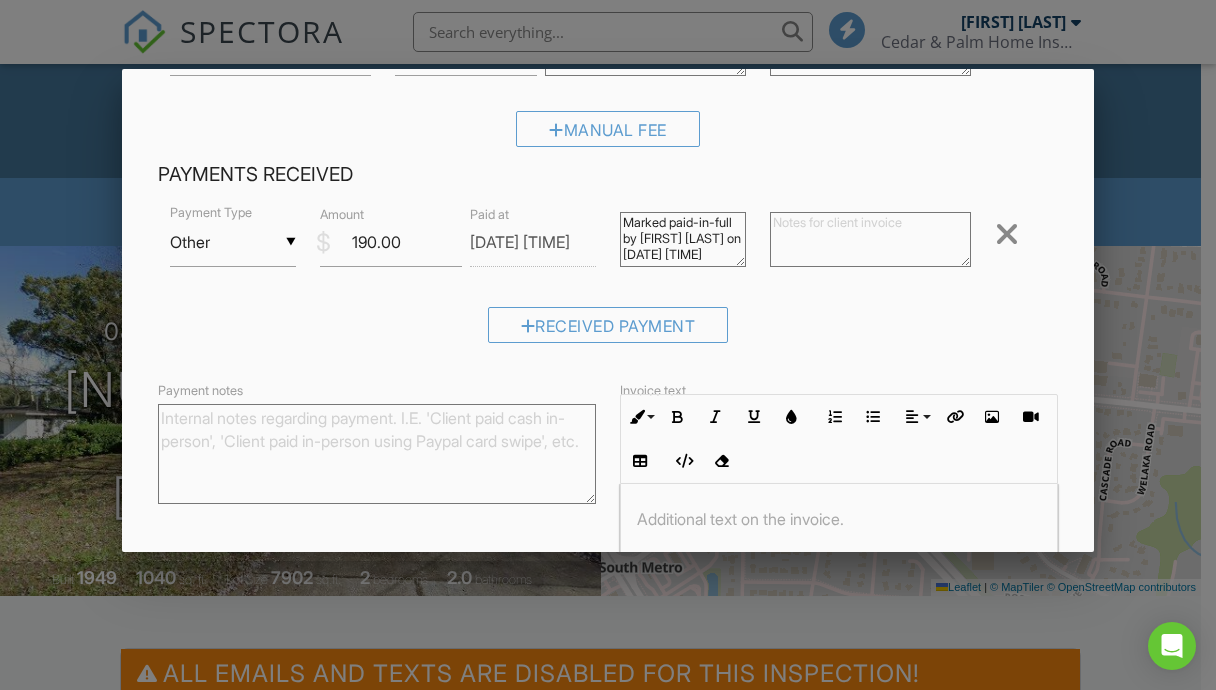 click at bounding box center [1007, 234] 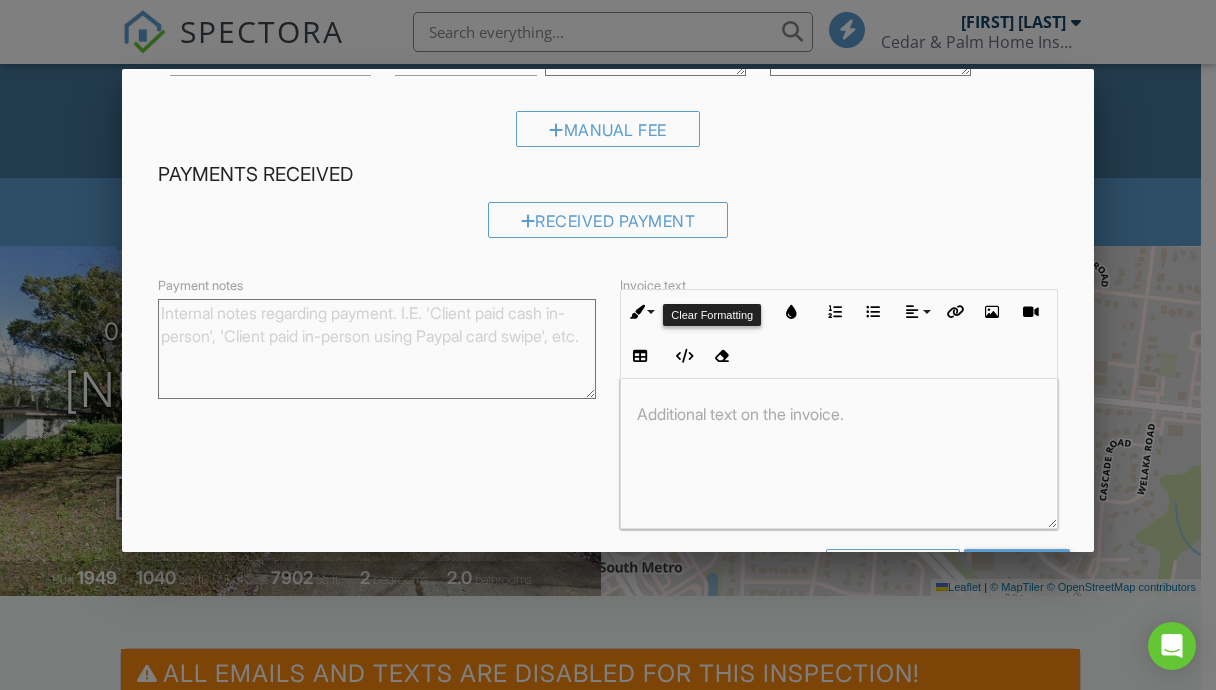 scroll, scrollTop: 372, scrollLeft: 0, axis: vertical 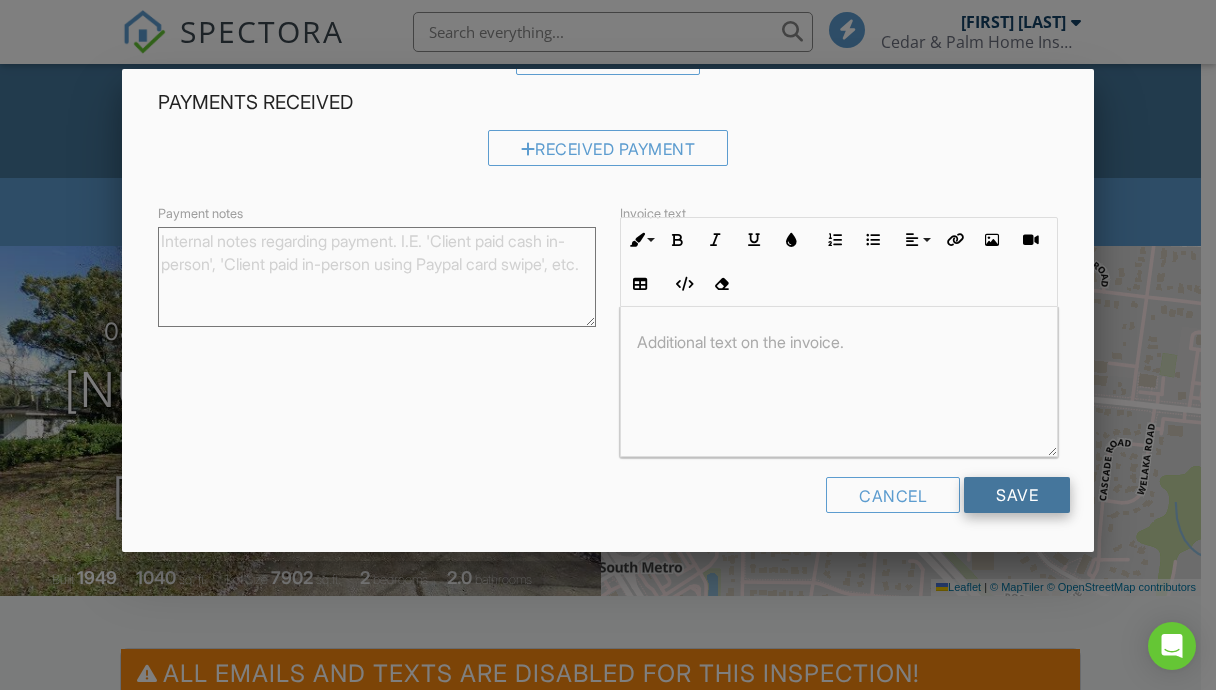 click on "Save" at bounding box center [1017, 495] 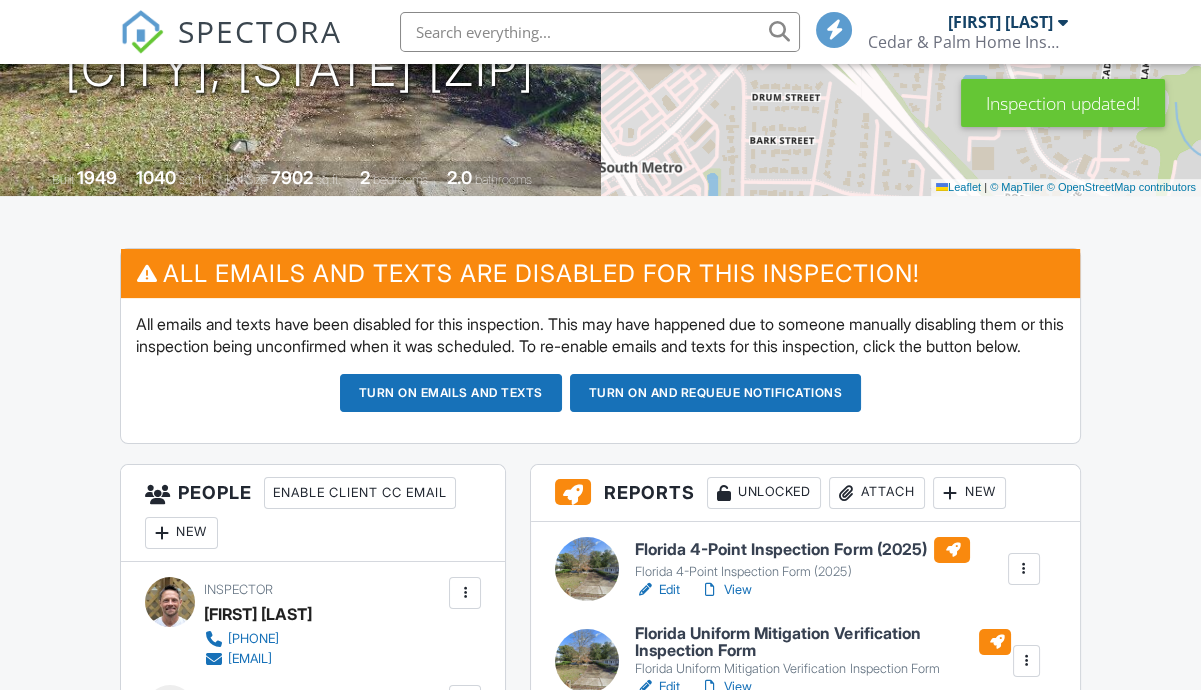 scroll, scrollTop: 400, scrollLeft: 0, axis: vertical 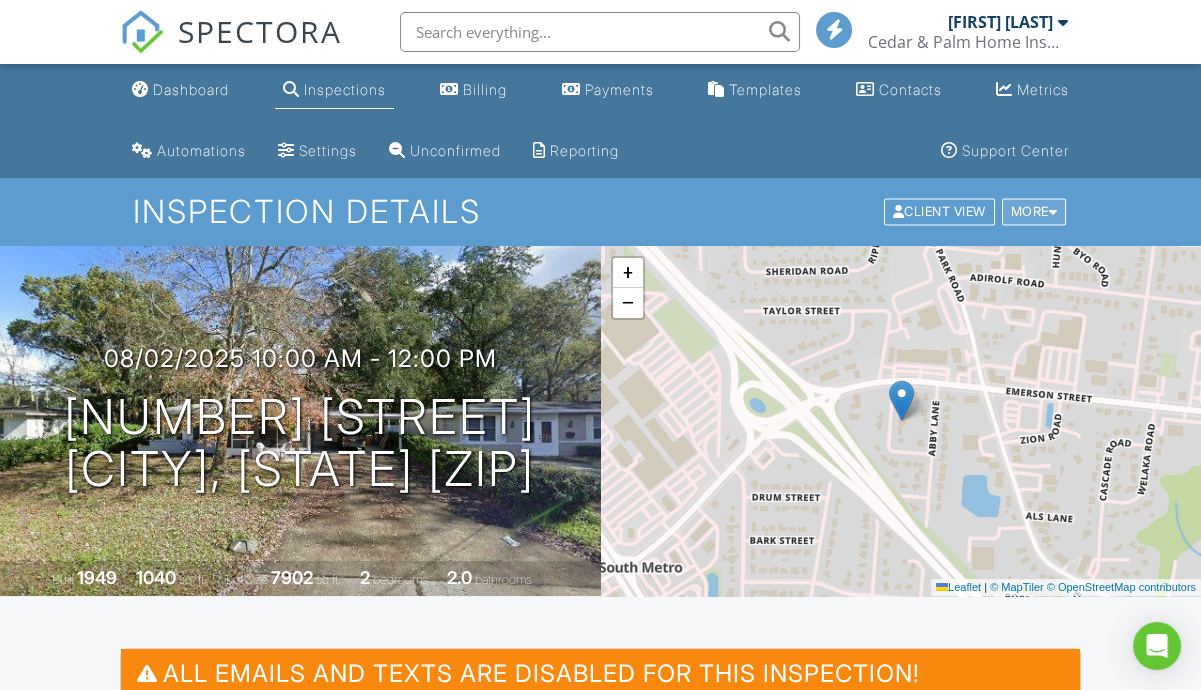 click on "More" at bounding box center [1034, 212] 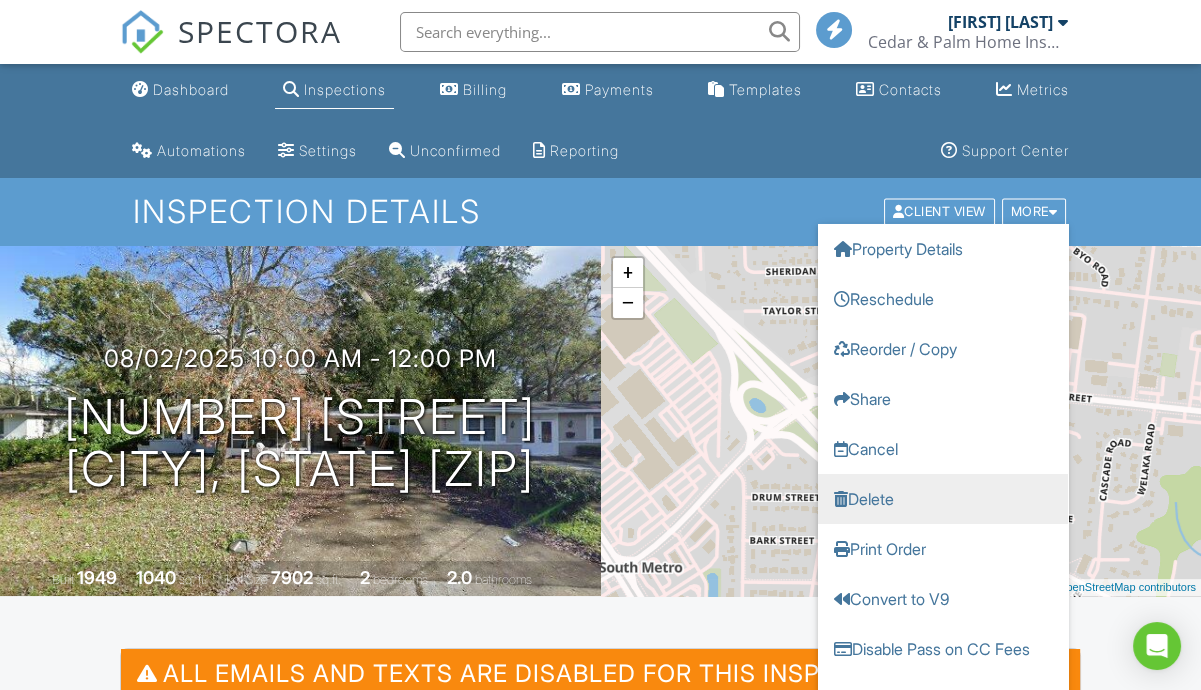 click on "Delete" at bounding box center [943, 499] 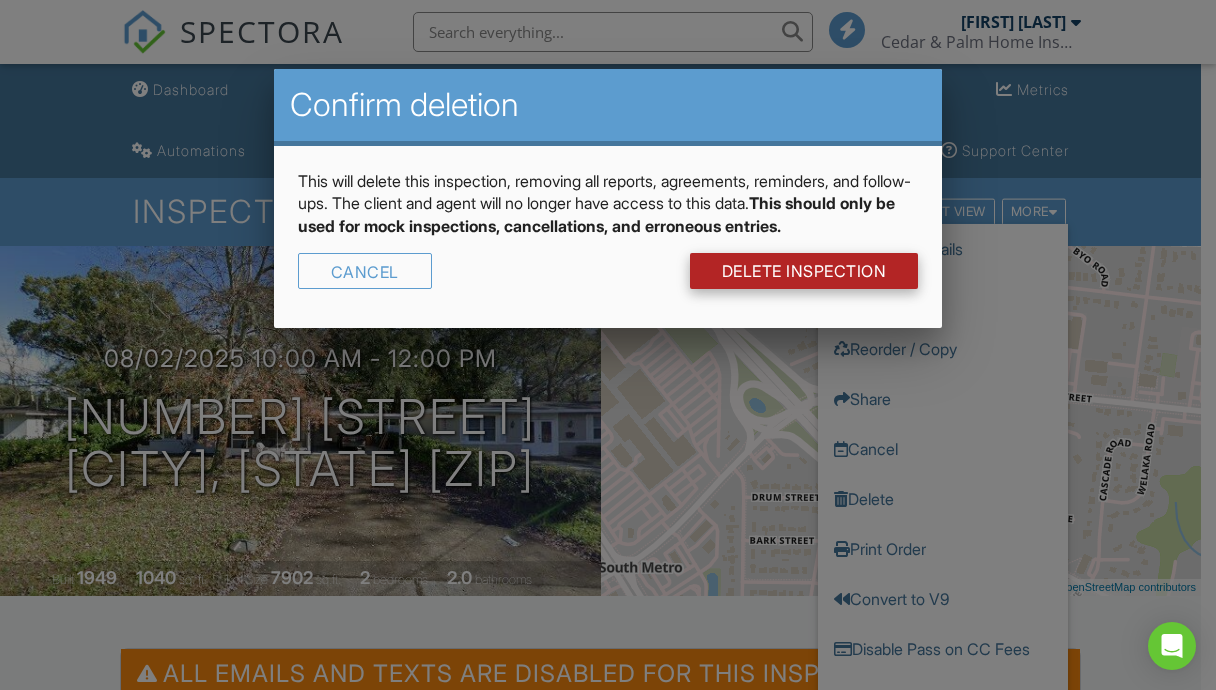 click on "DELETE Inspection" at bounding box center (804, 271) 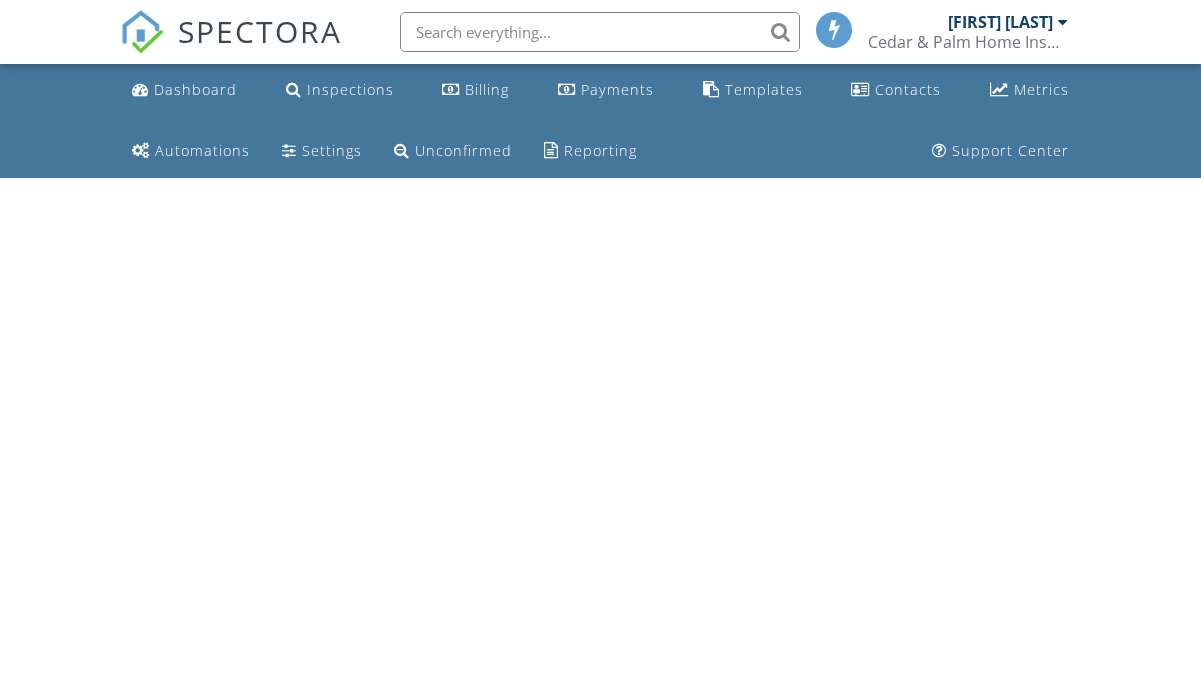 scroll, scrollTop: 0, scrollLeft: 0, axis: both 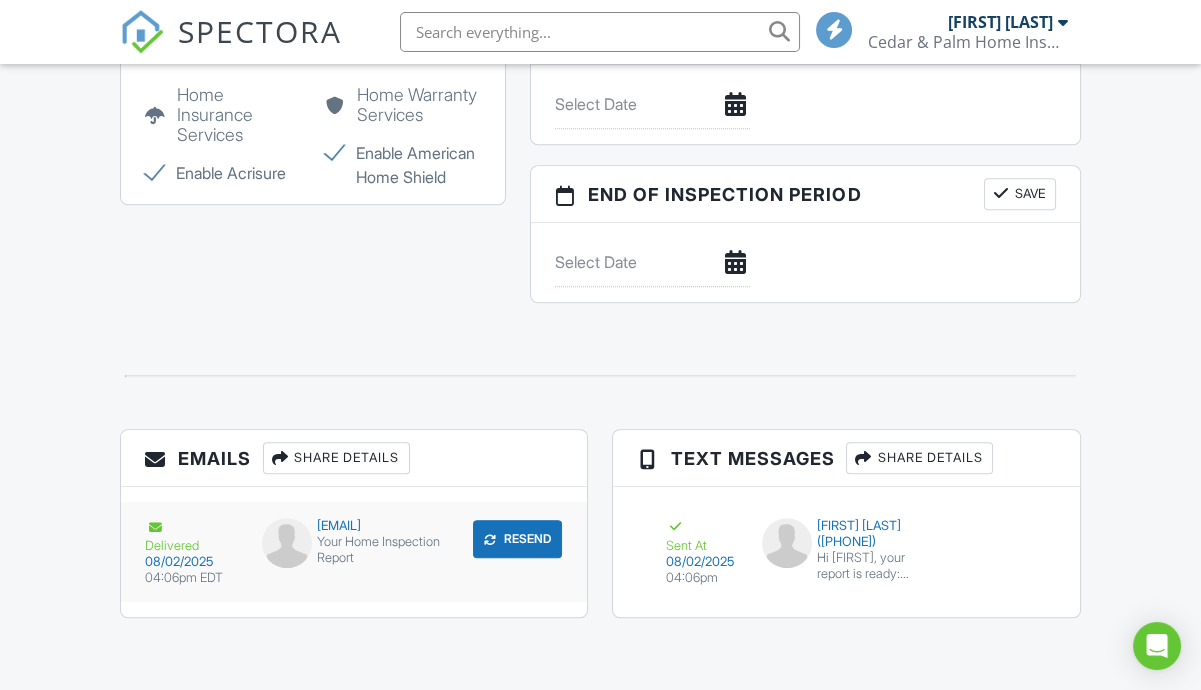click on "04:06pm EDT" at bounding box center (191, 578) 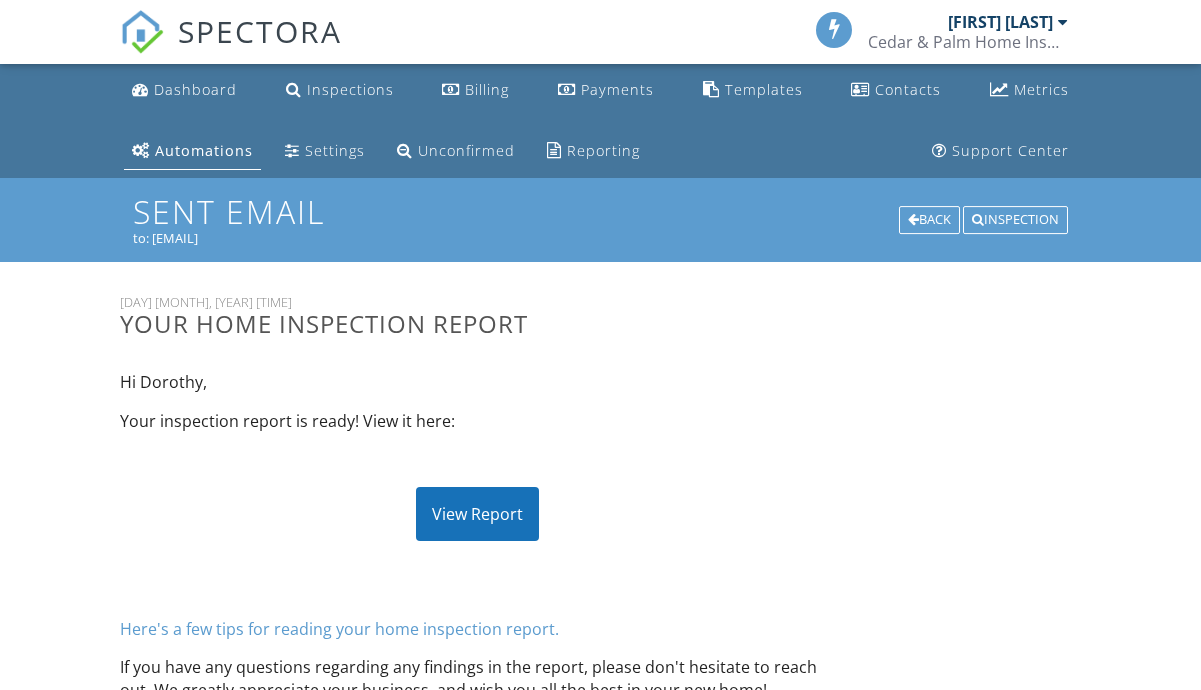 scroll, scrollTop: 0, scrollLeft: 0, axis: both 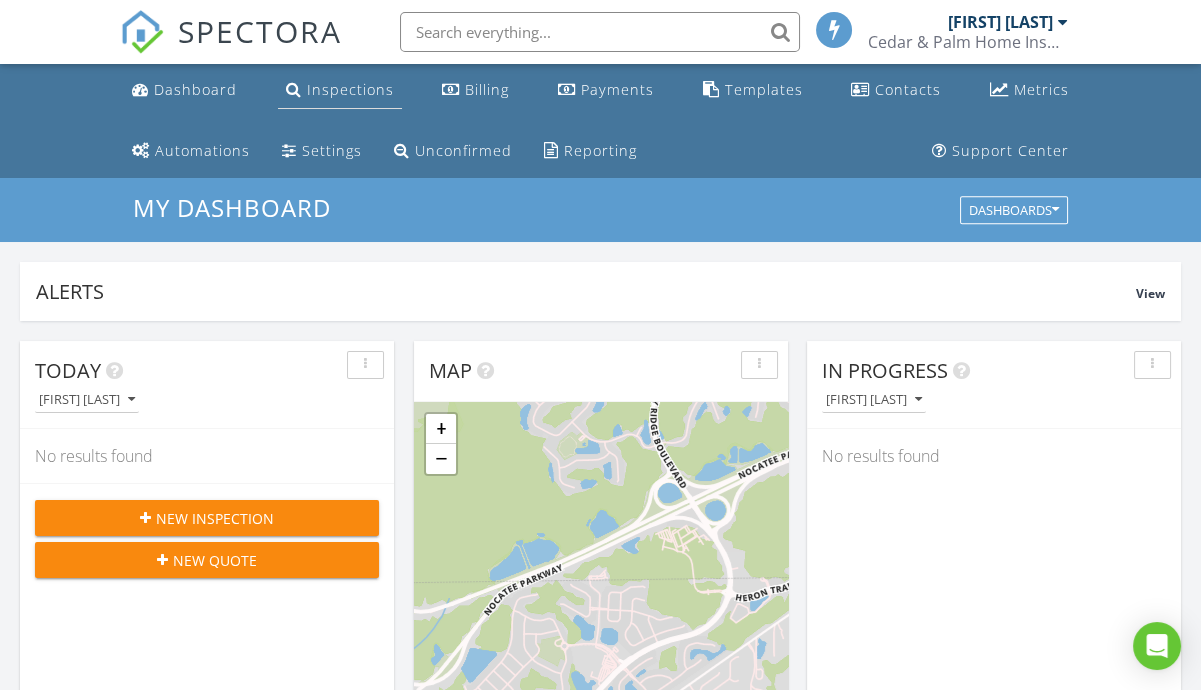 click on "Inspections" at bounding box center [350, 89] 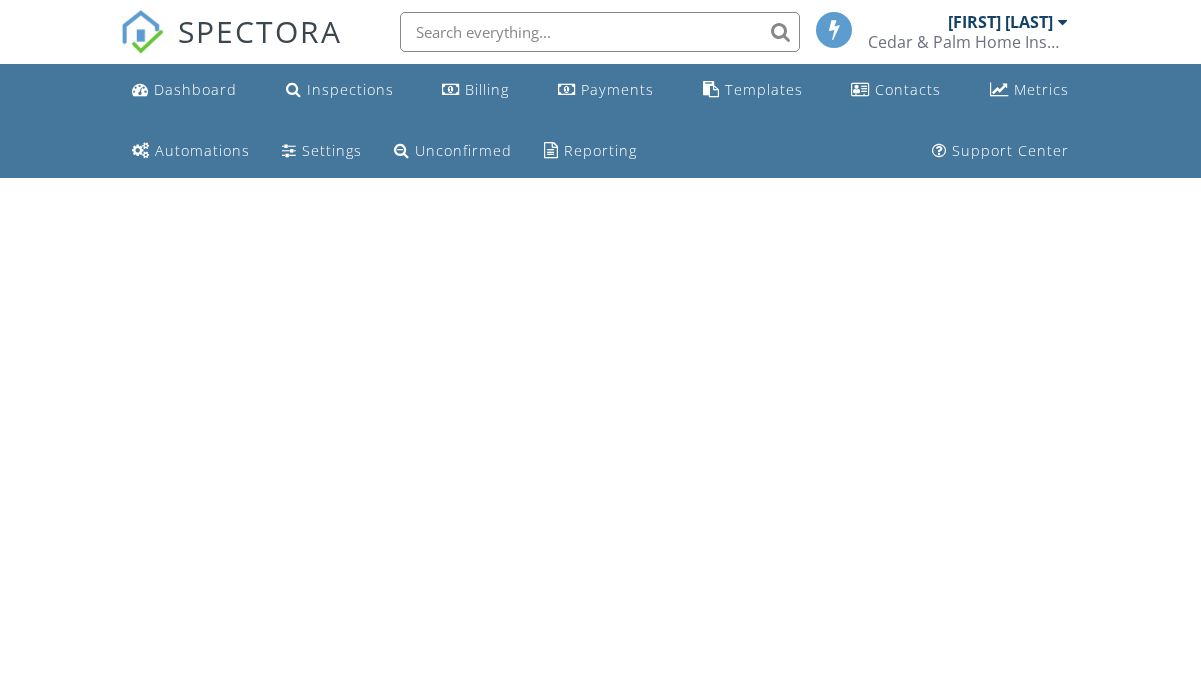 scroll, scrollTop: 0, scrollLeft: 0, axis: both 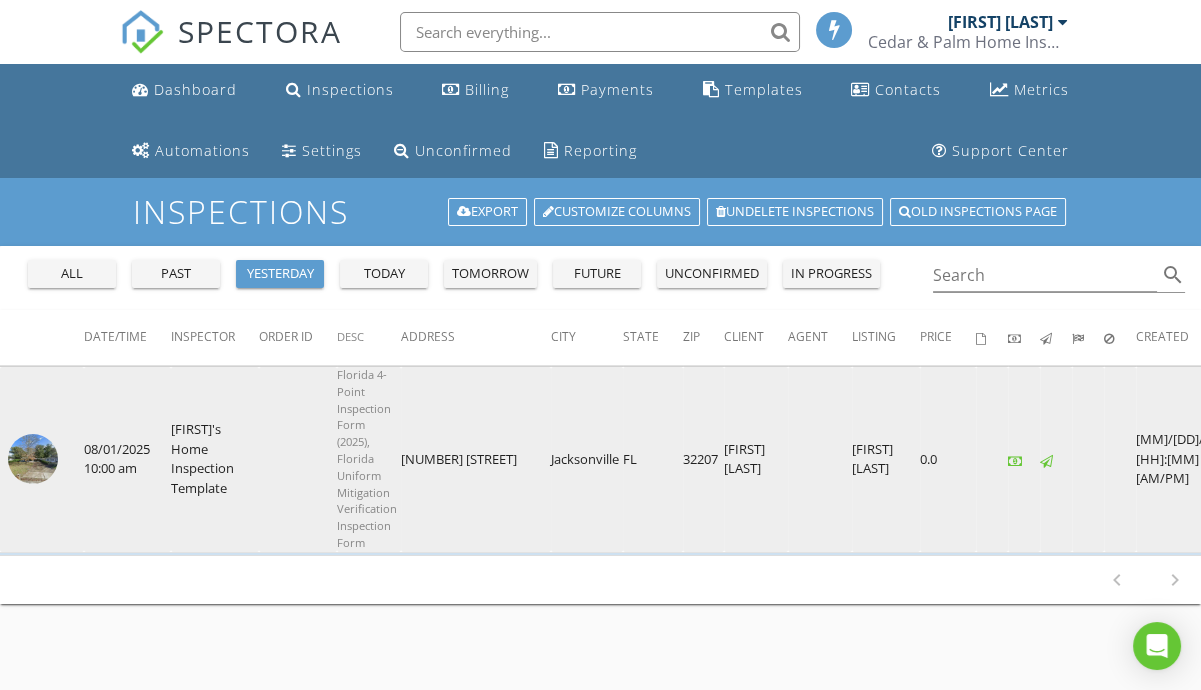click at bounding box center (33, 459) 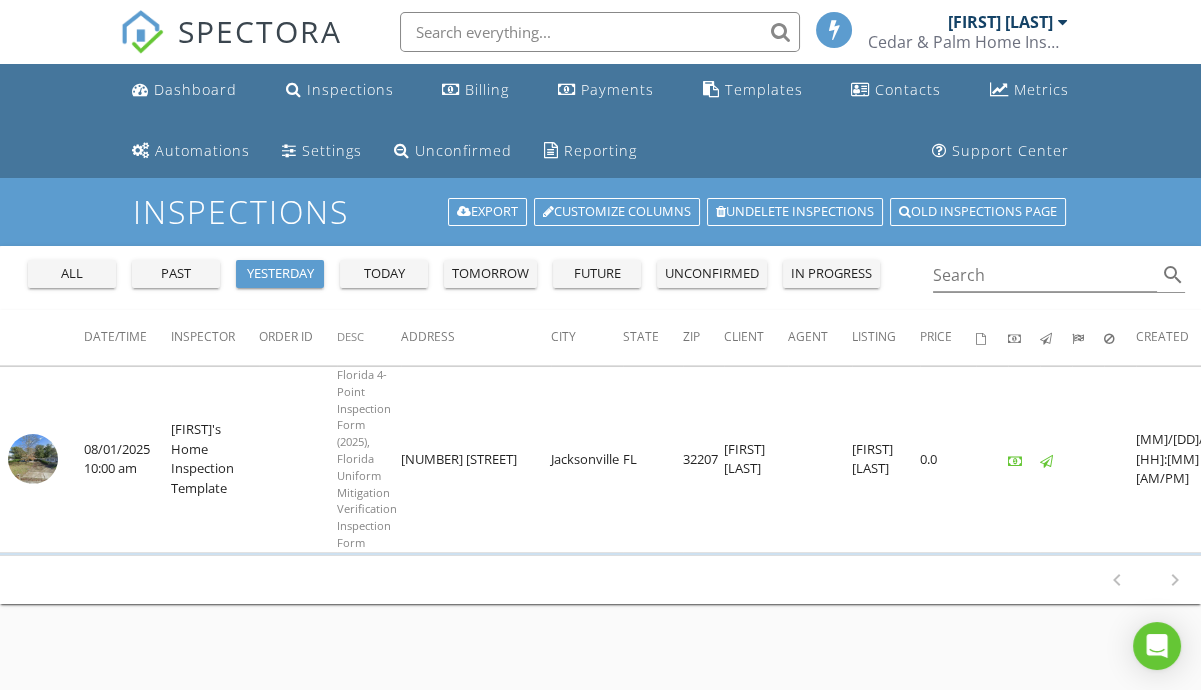 click on "past" at bounding box center (176, 274) 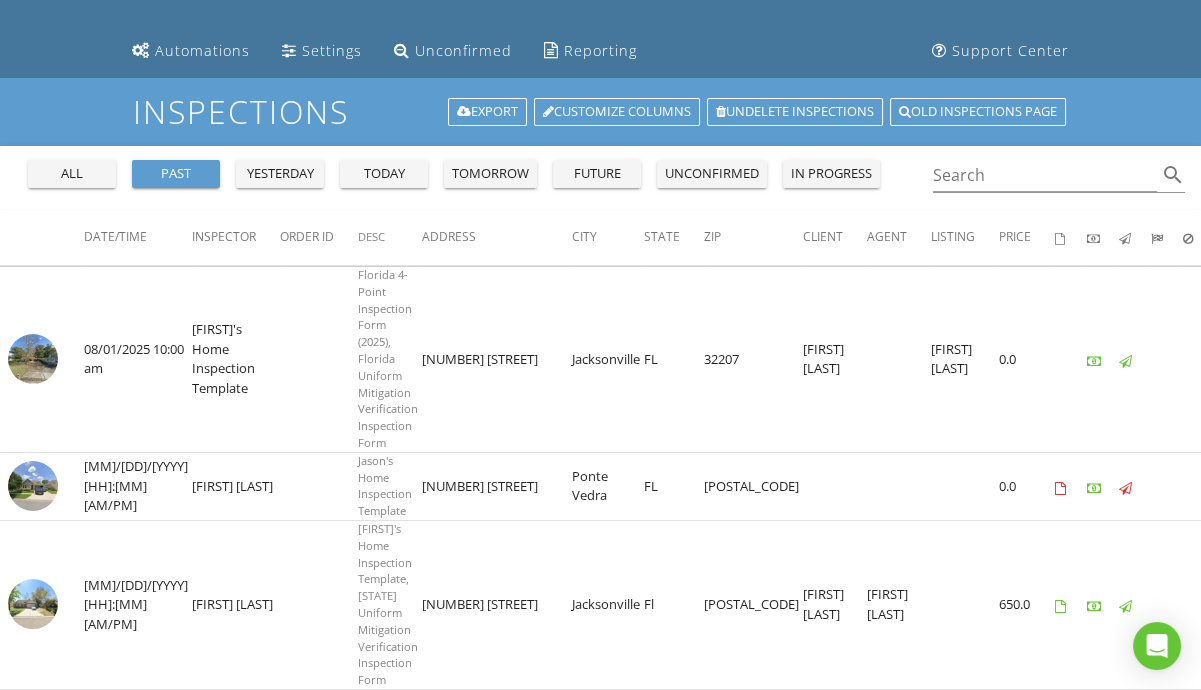 scroll, scrollTop: 200, scrollLeft: 0, axis: vertical 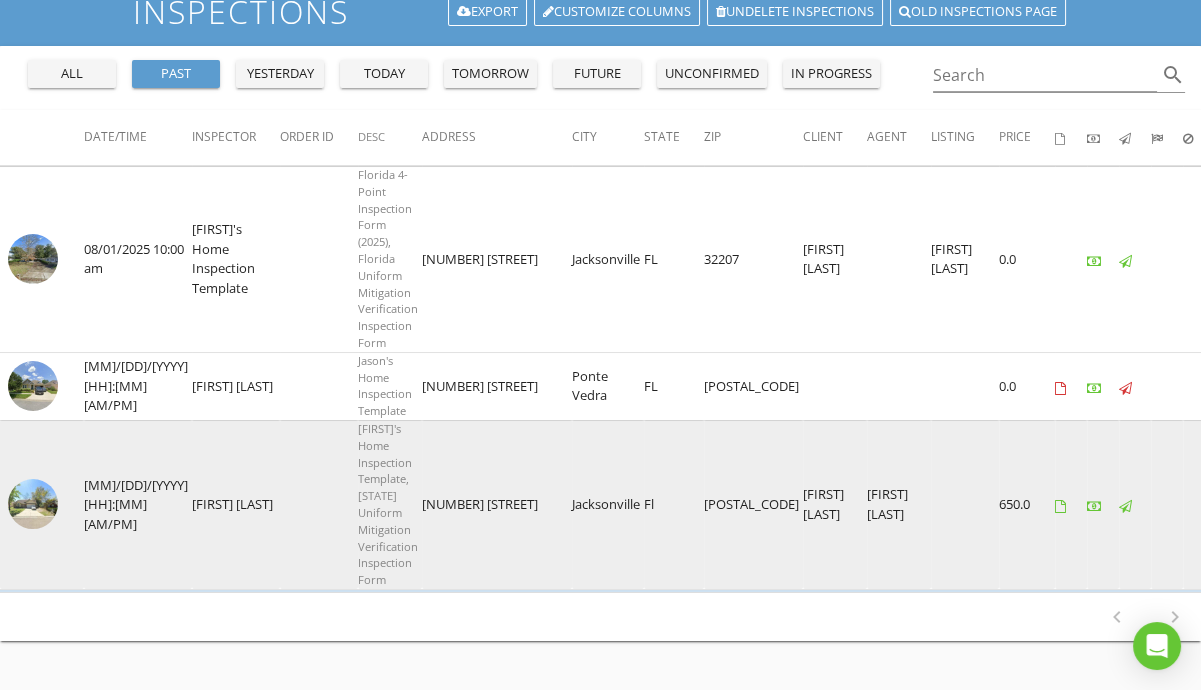 click at bounding box center (1060, 506) 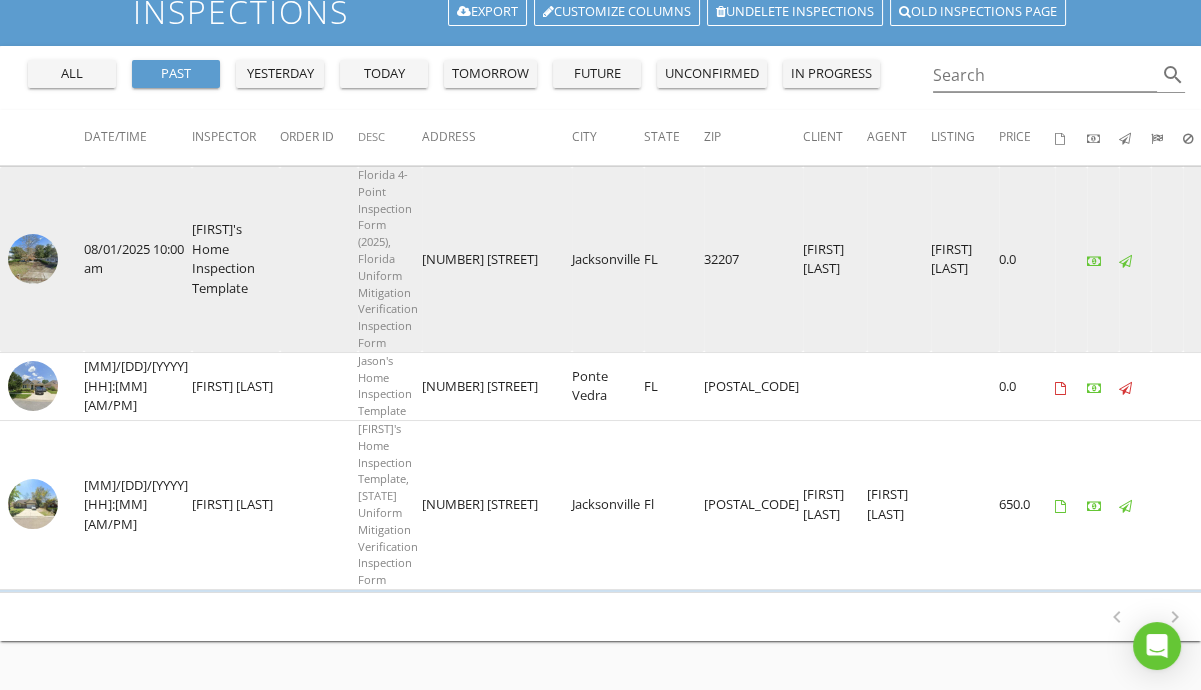 scroll, scrollTop: 0, scrollLeft: 0, axis: both 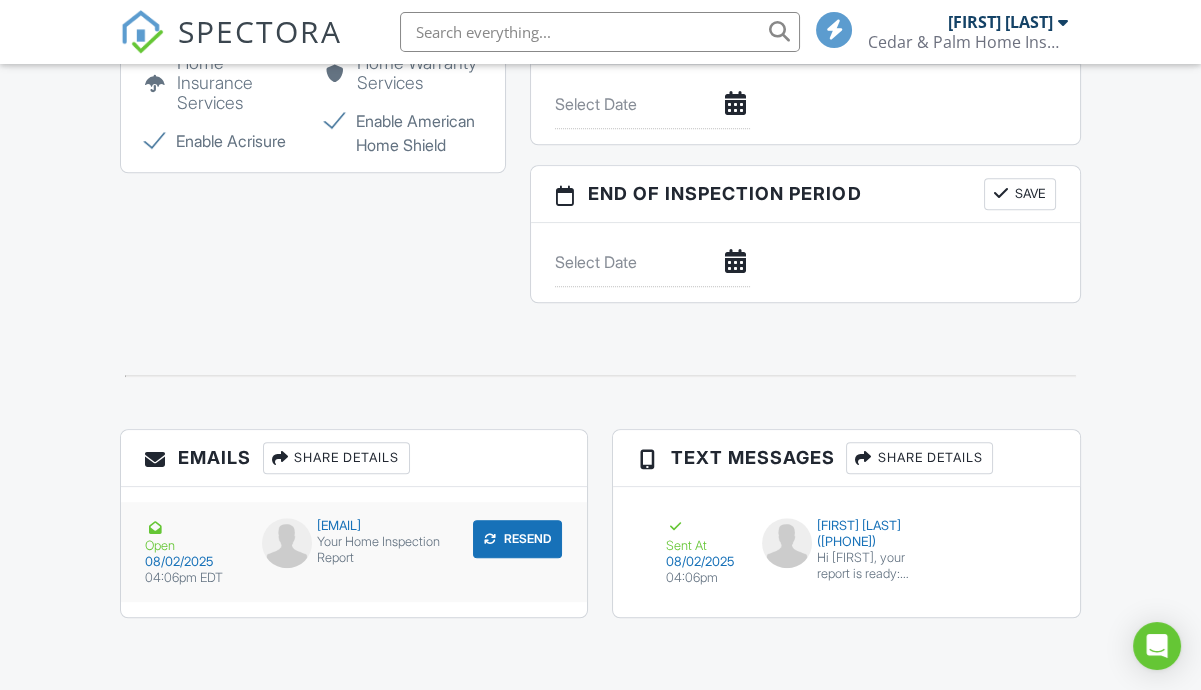 click on "[EMAIL]" at bounding box center [354, 526] 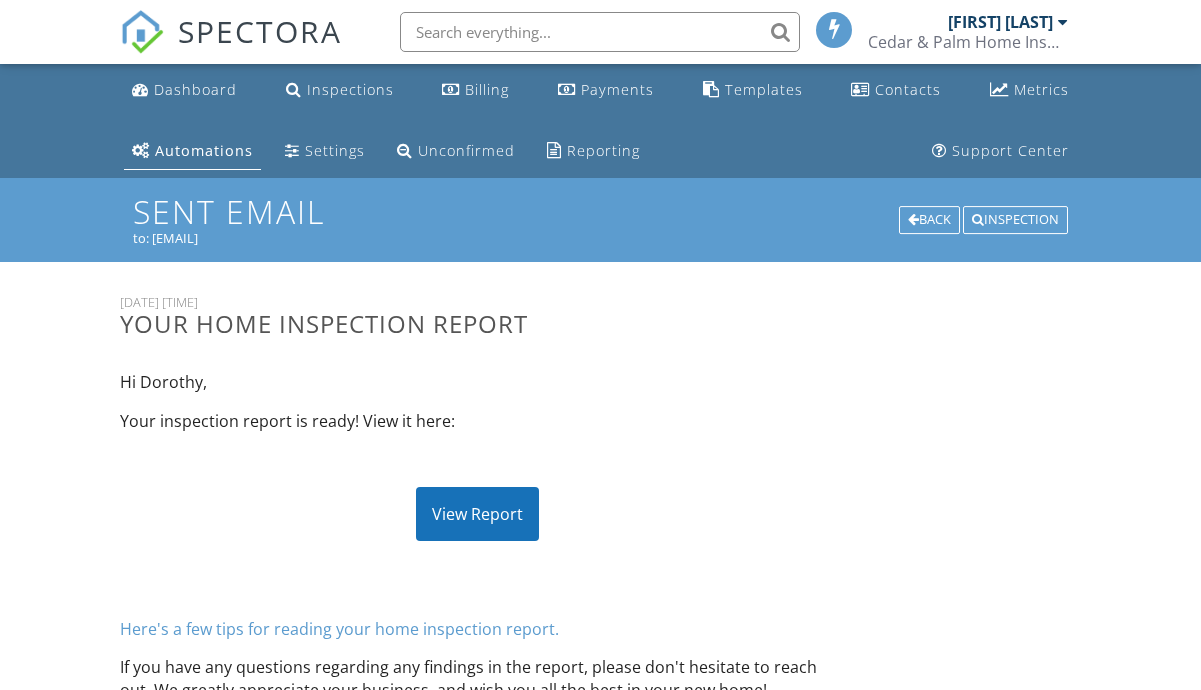 scroll, scrollTop: 0, scrollLeft: 0, axis: both 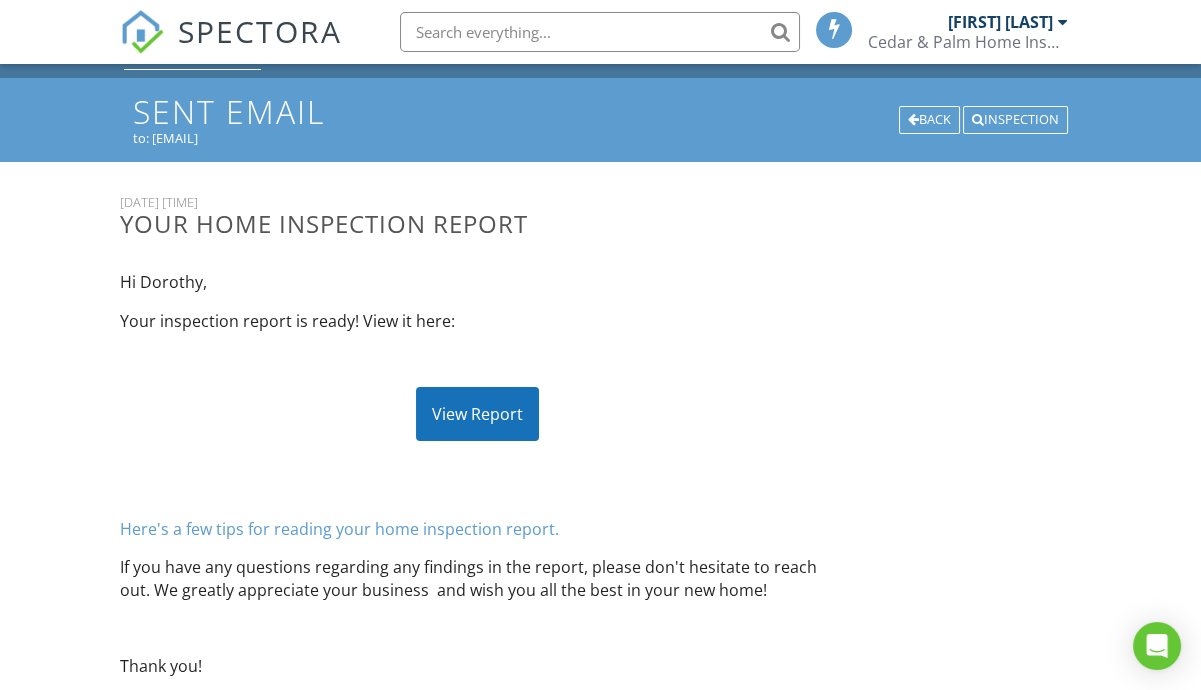 click on "View Report" at bounding box center (477, 414) 